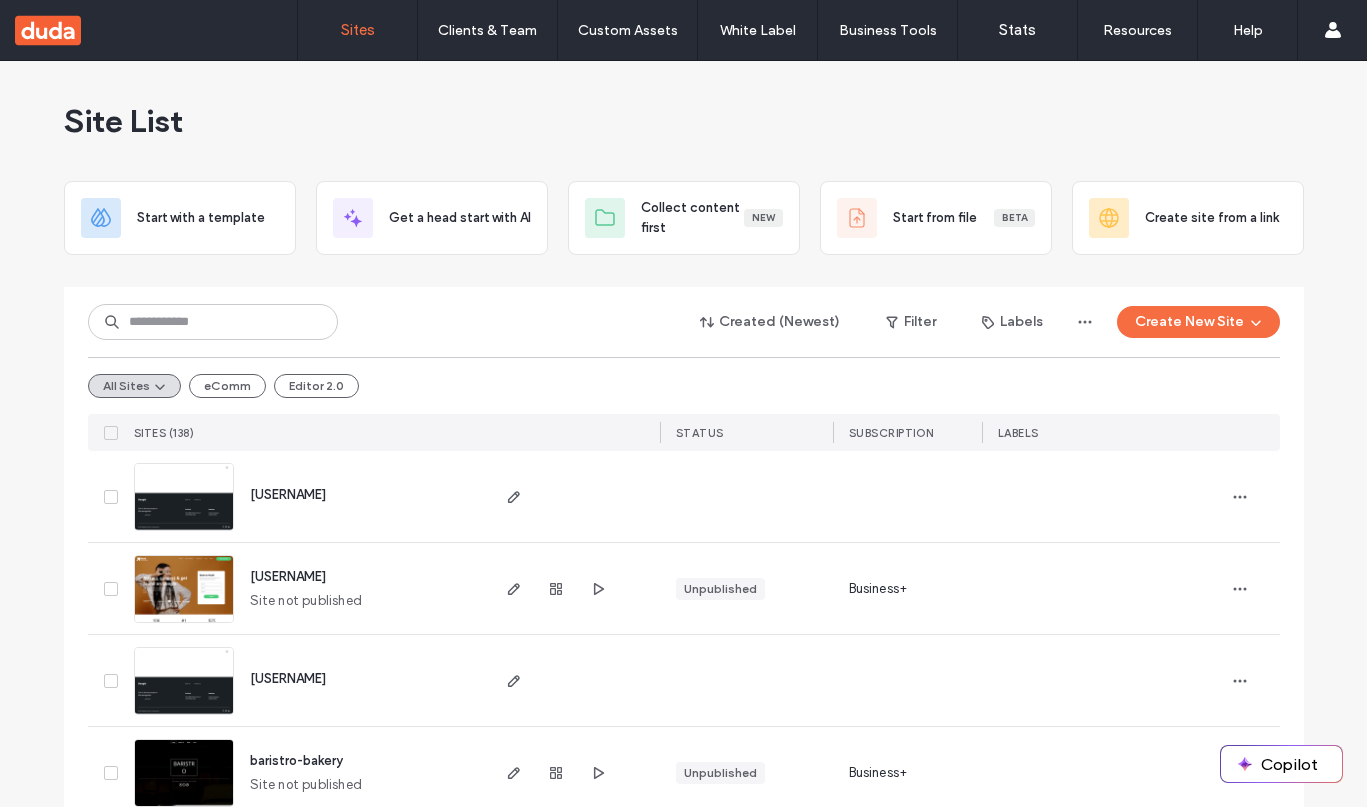 scroll, scrollTop: 0, scrollLeft: 0, axis: both 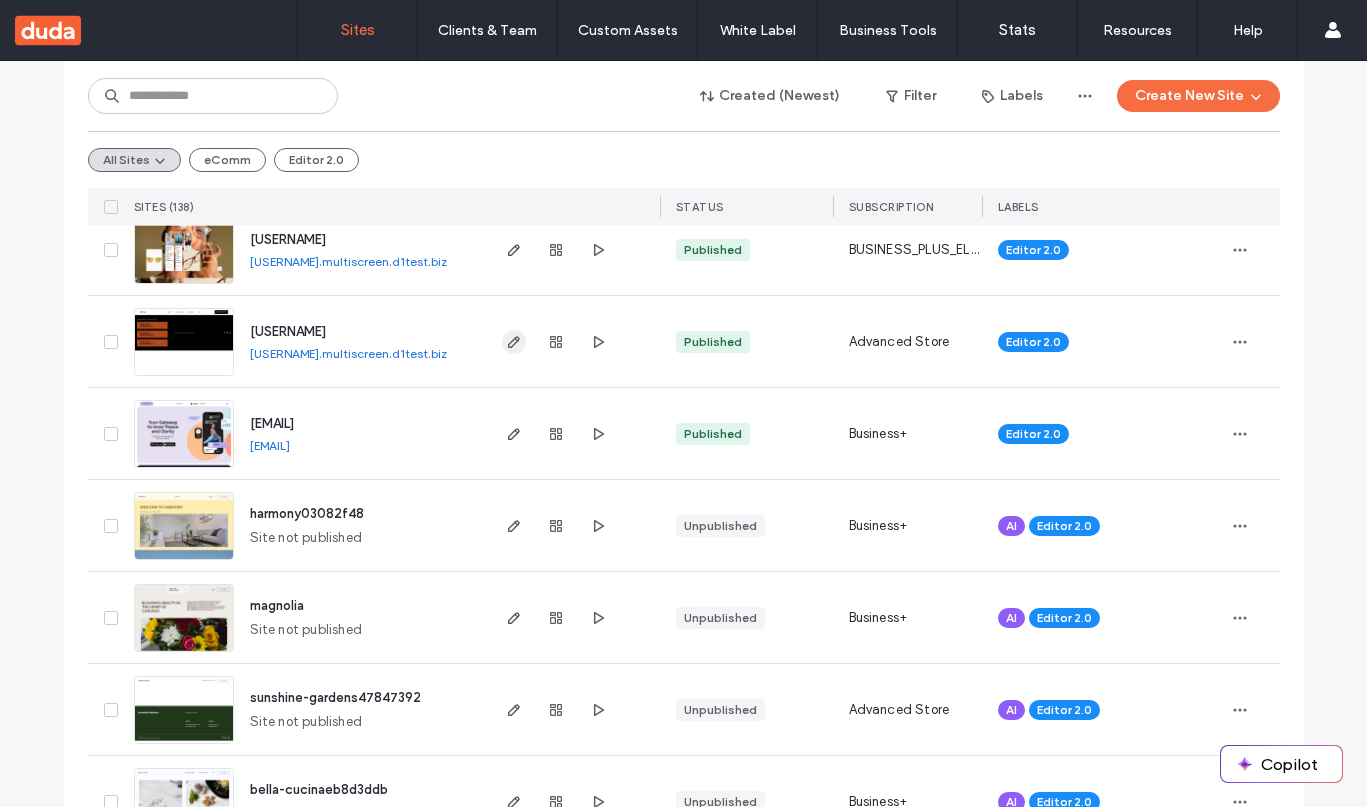 click 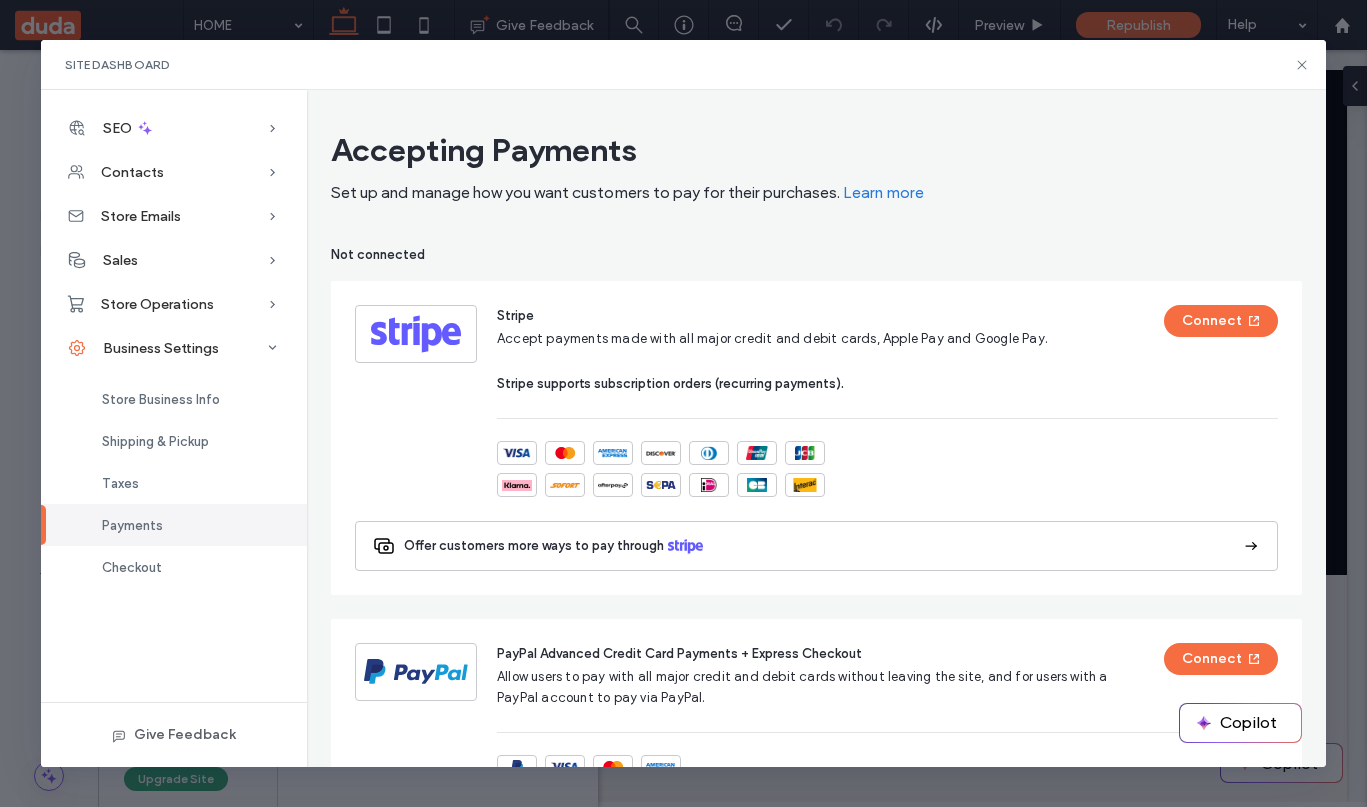 scroll, scrollTop: 0, scrollLeft: 0, axis: both 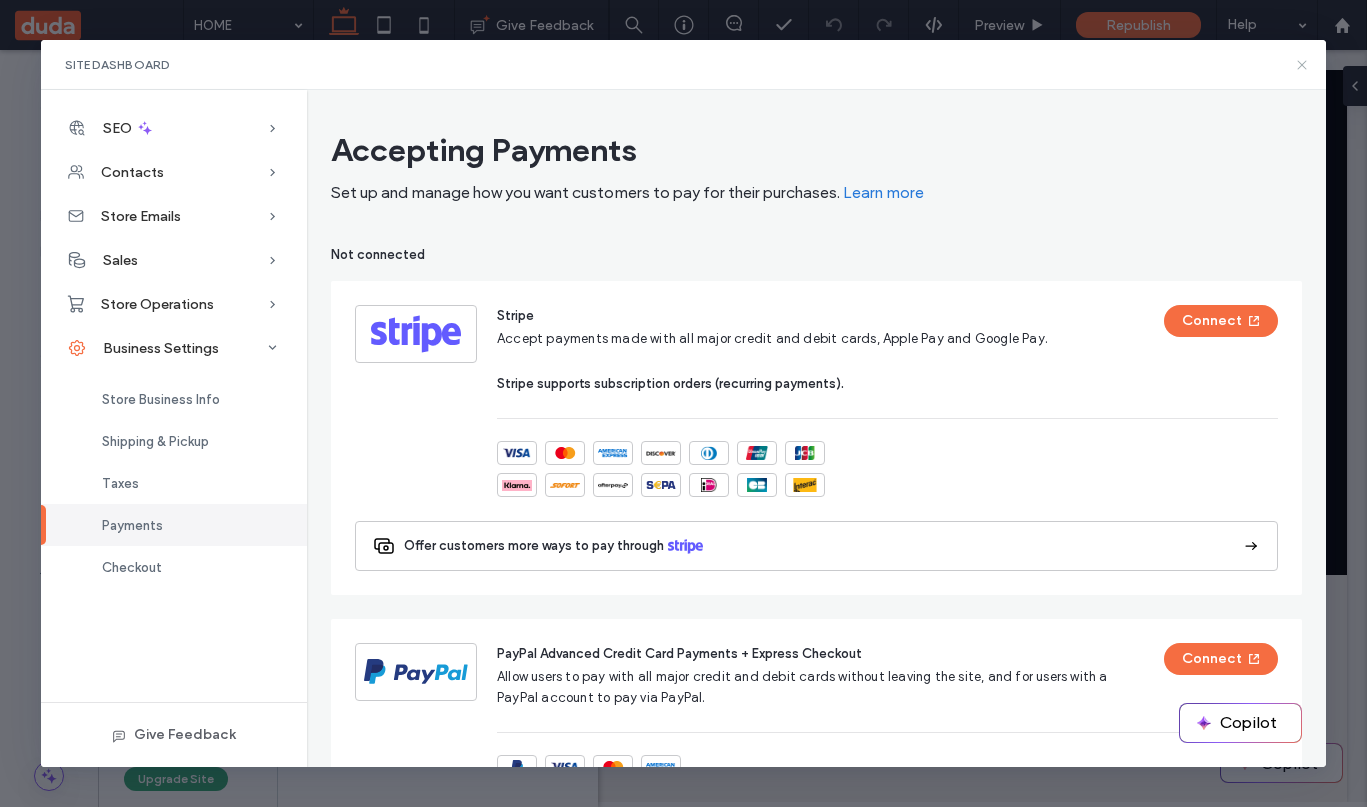 click 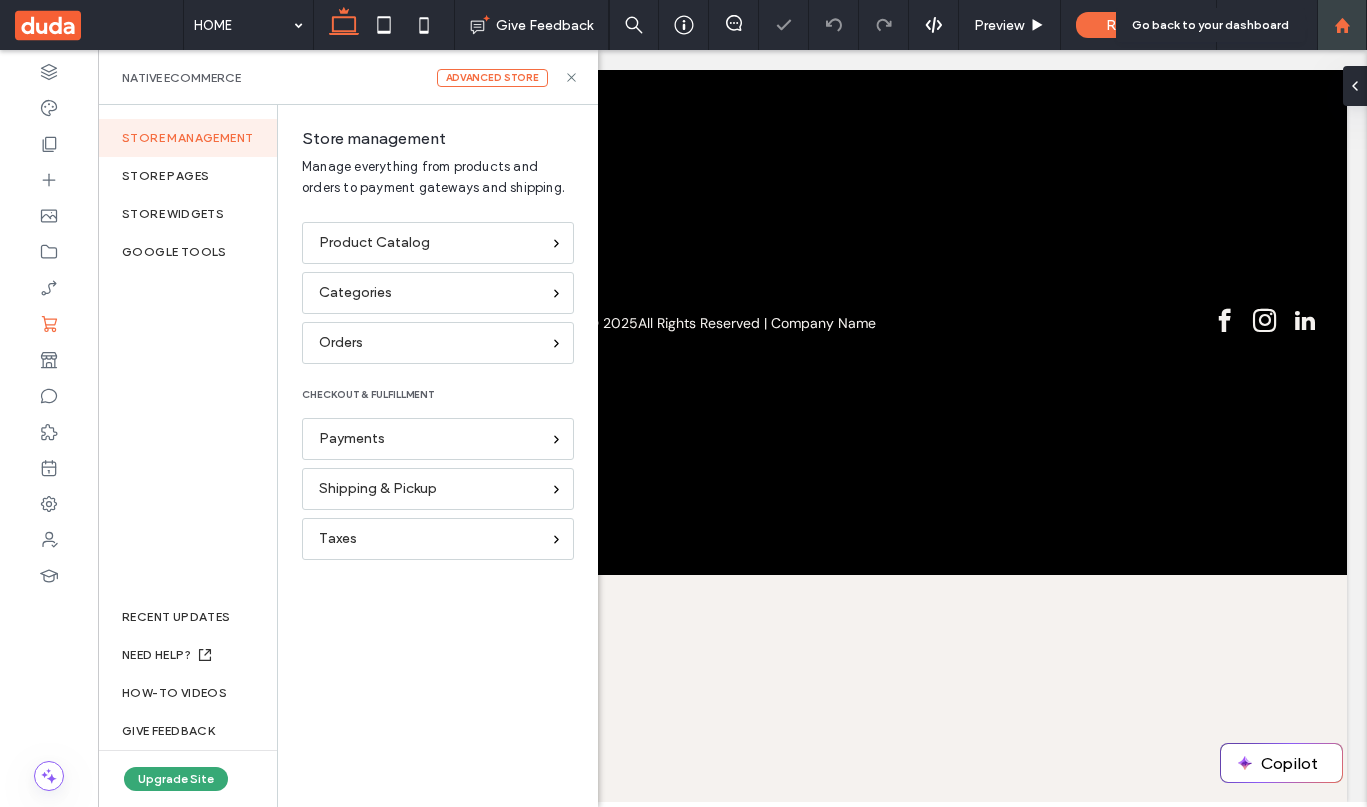 scroll, scrollTop: 0, scrollLeft: 0, axis: both 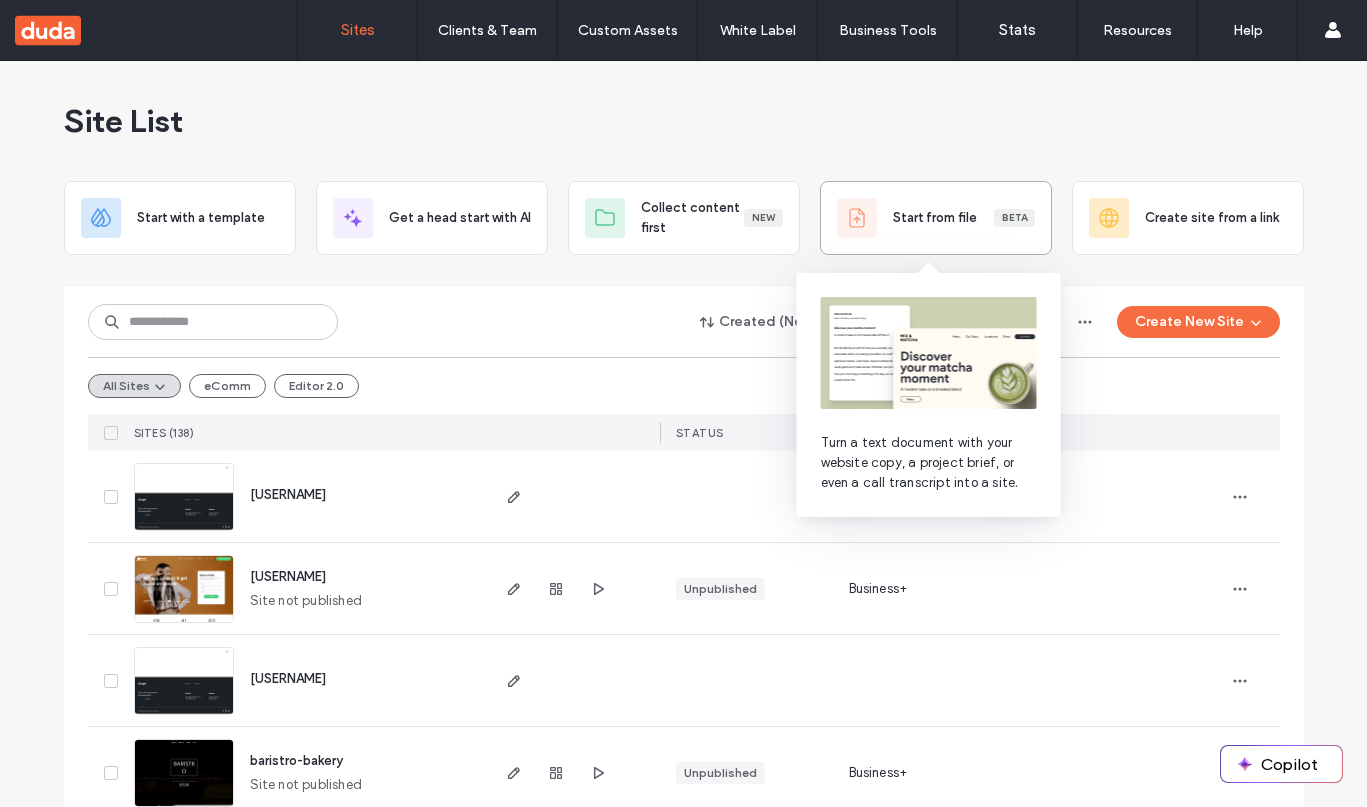 click on "Start from file" at bounding box center (935, 218) 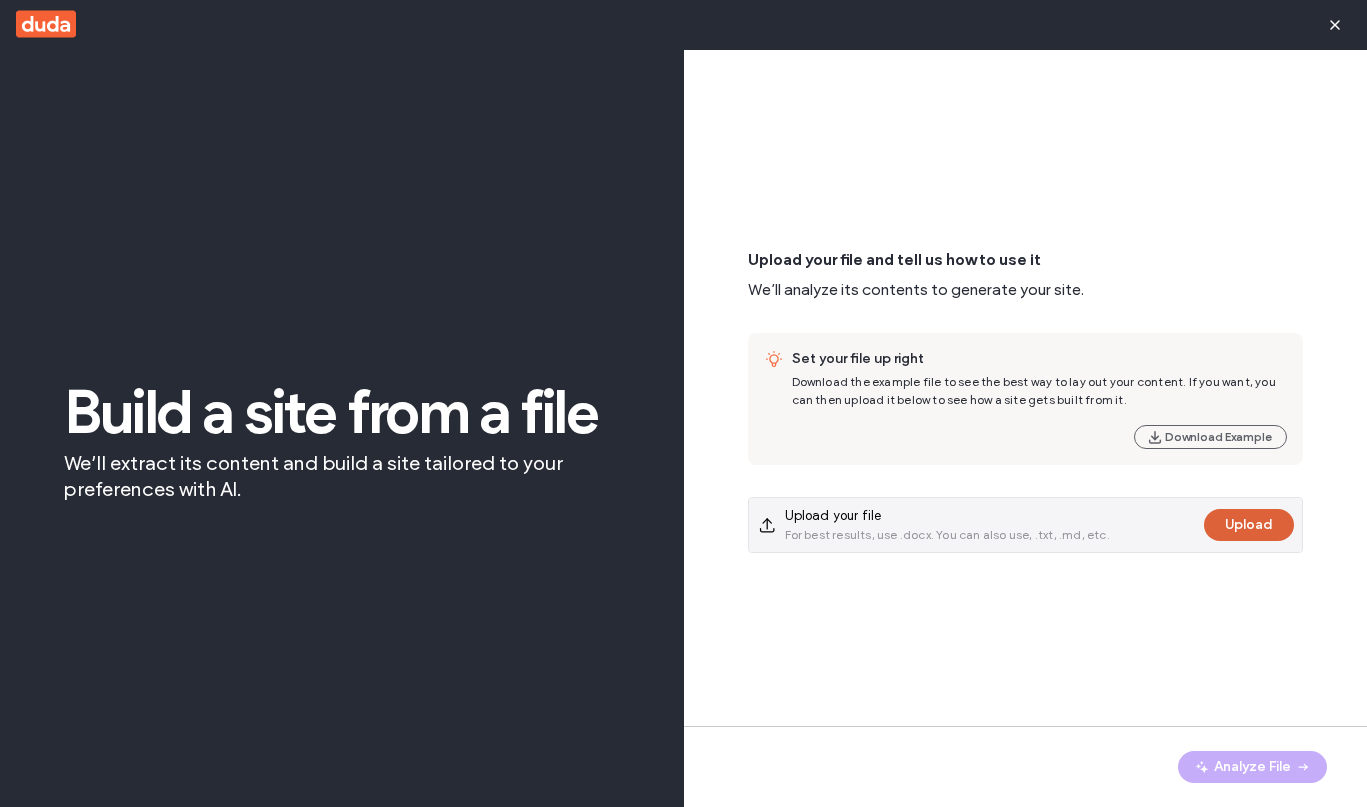 click on "Upload" at bounding box center (1249, 525) 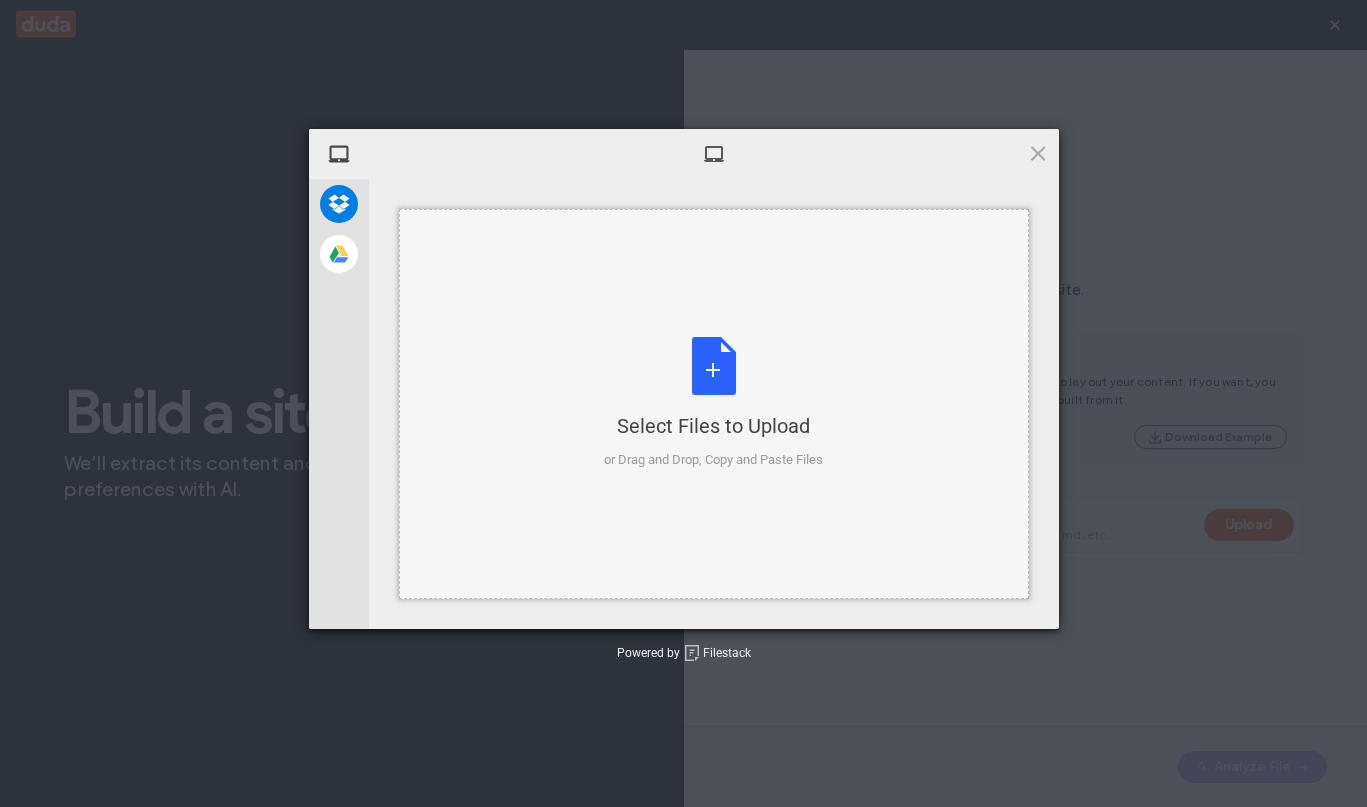click on "Select Files to Upload
or Drag and Drop, Copy and Paste Files" at bounding box center (713, 403) 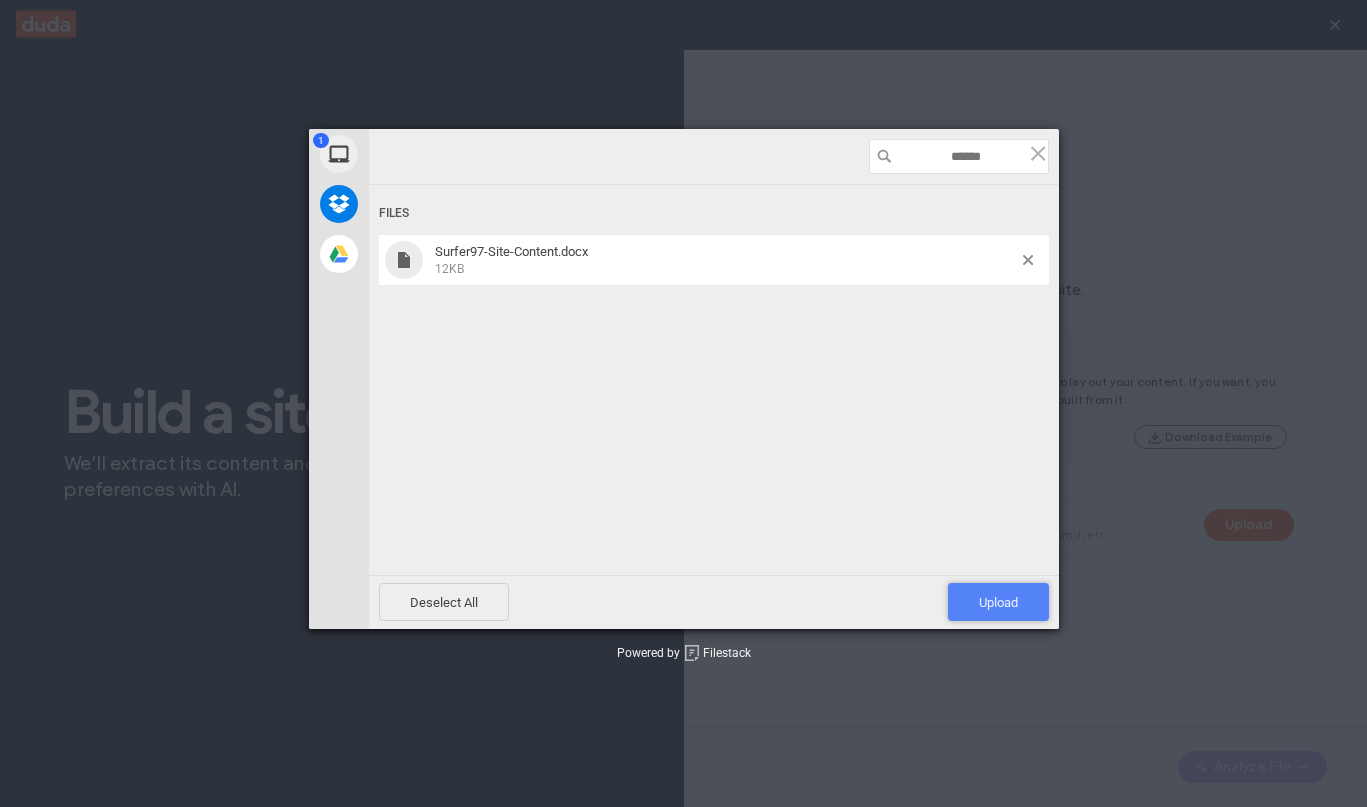 click on "Upload
1" at bounding box center (998, 602) 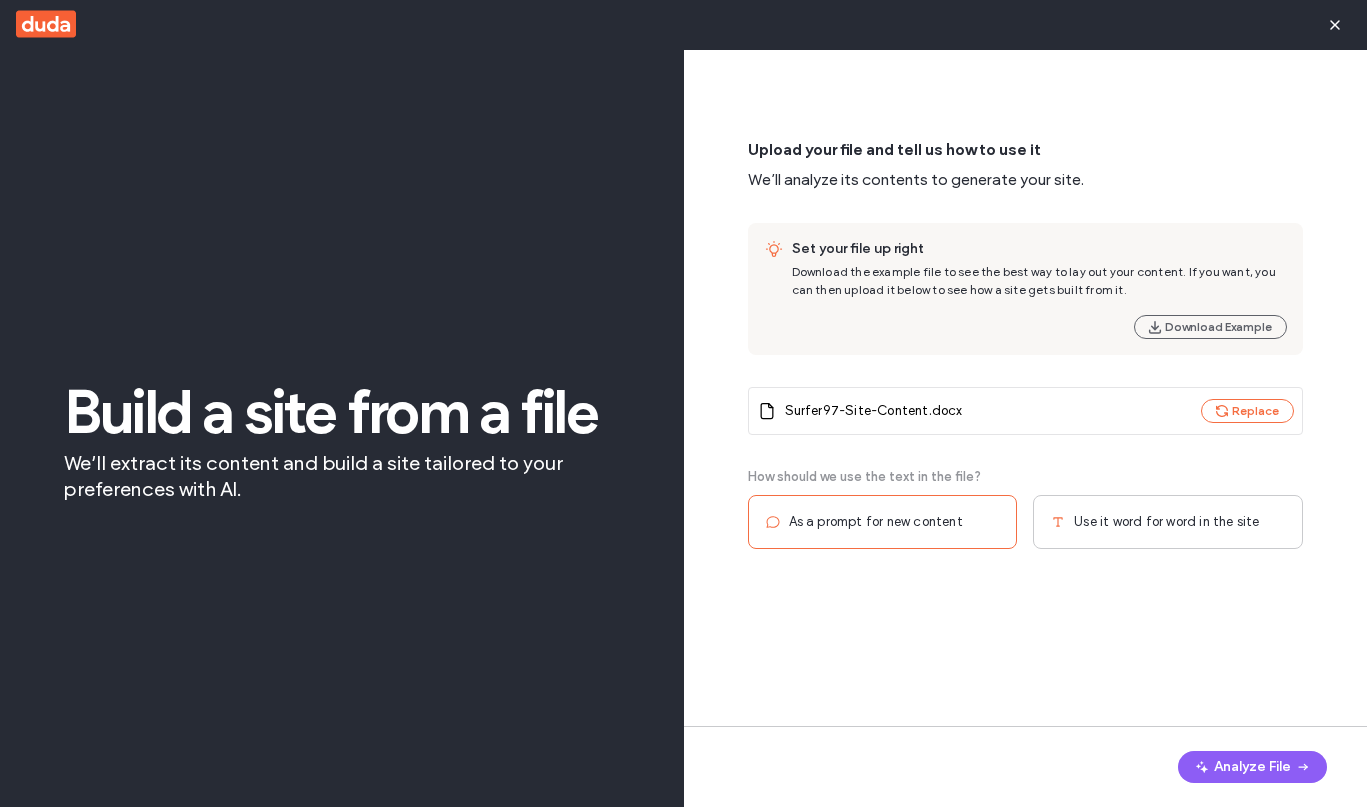 click on "Use it word for word in the site" at bounding box center [1166, 522] 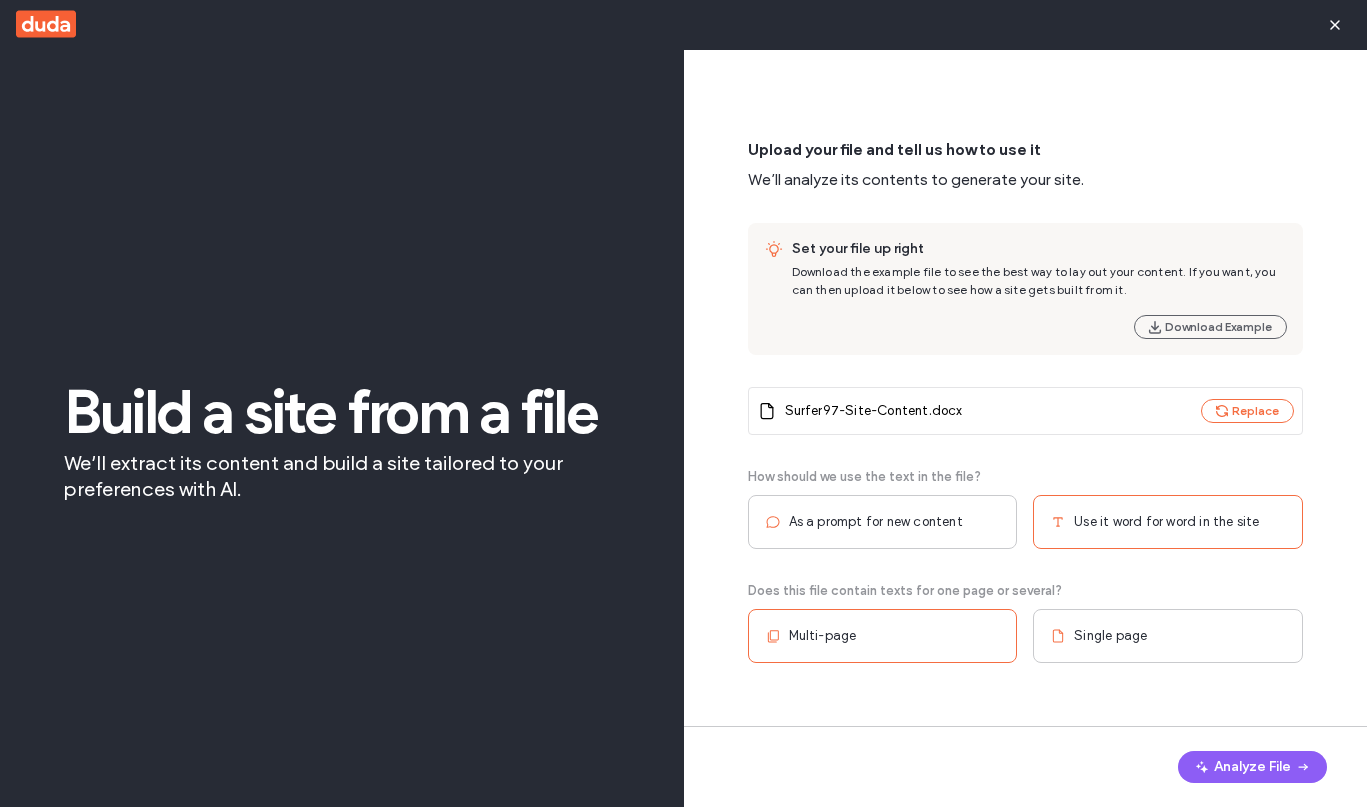 click on "Single page" at bounding box center [1110, 636] 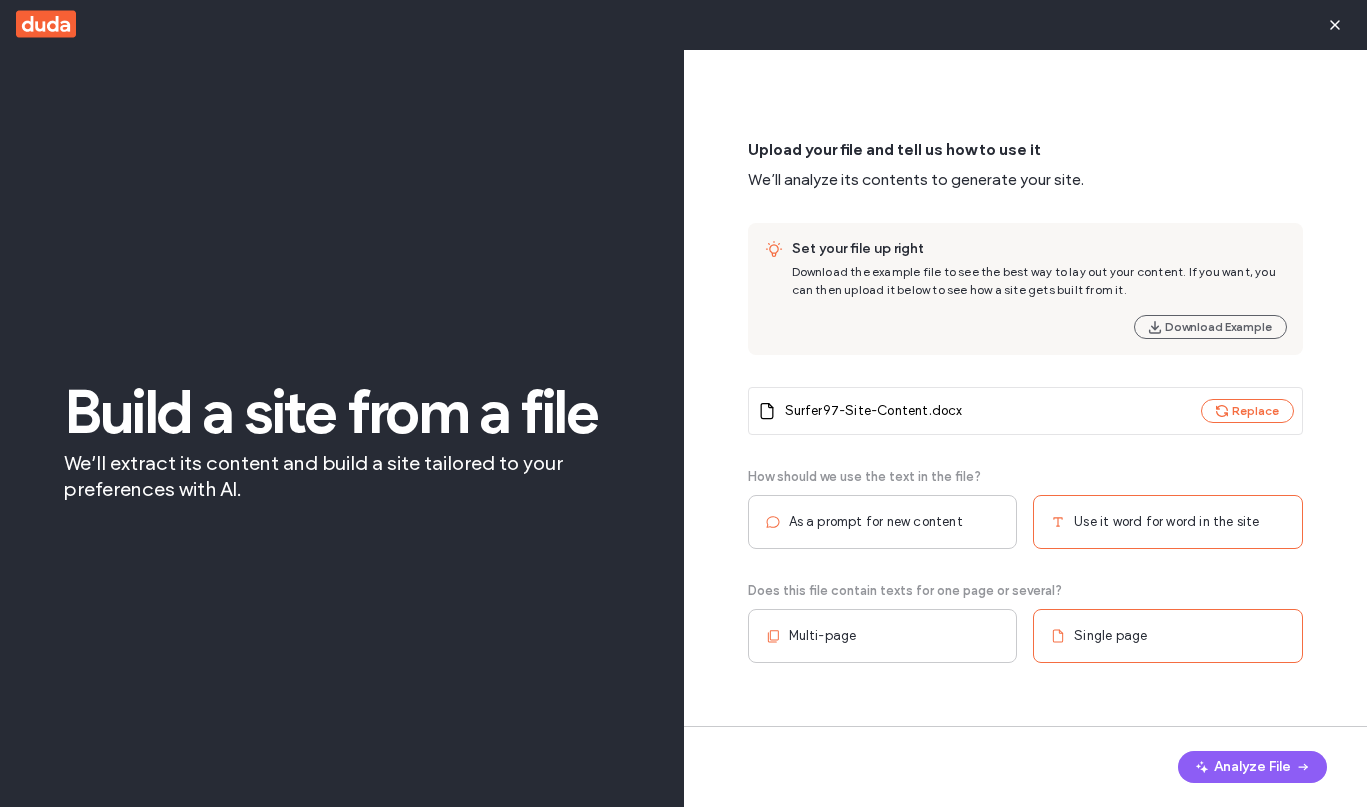 click on "Multi-page" at bounding box center (883, 636) 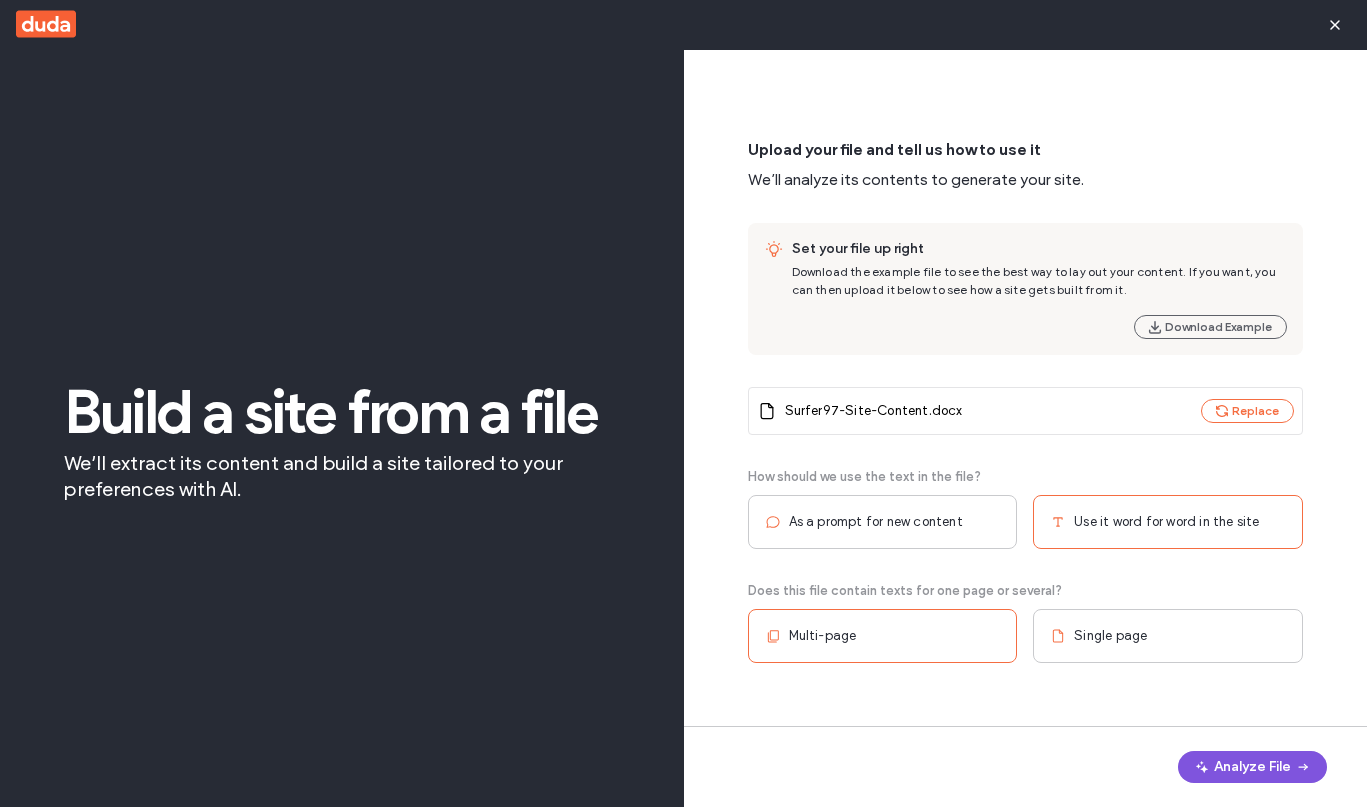 click on "Analyze File" at bounding box center (1252, 767) 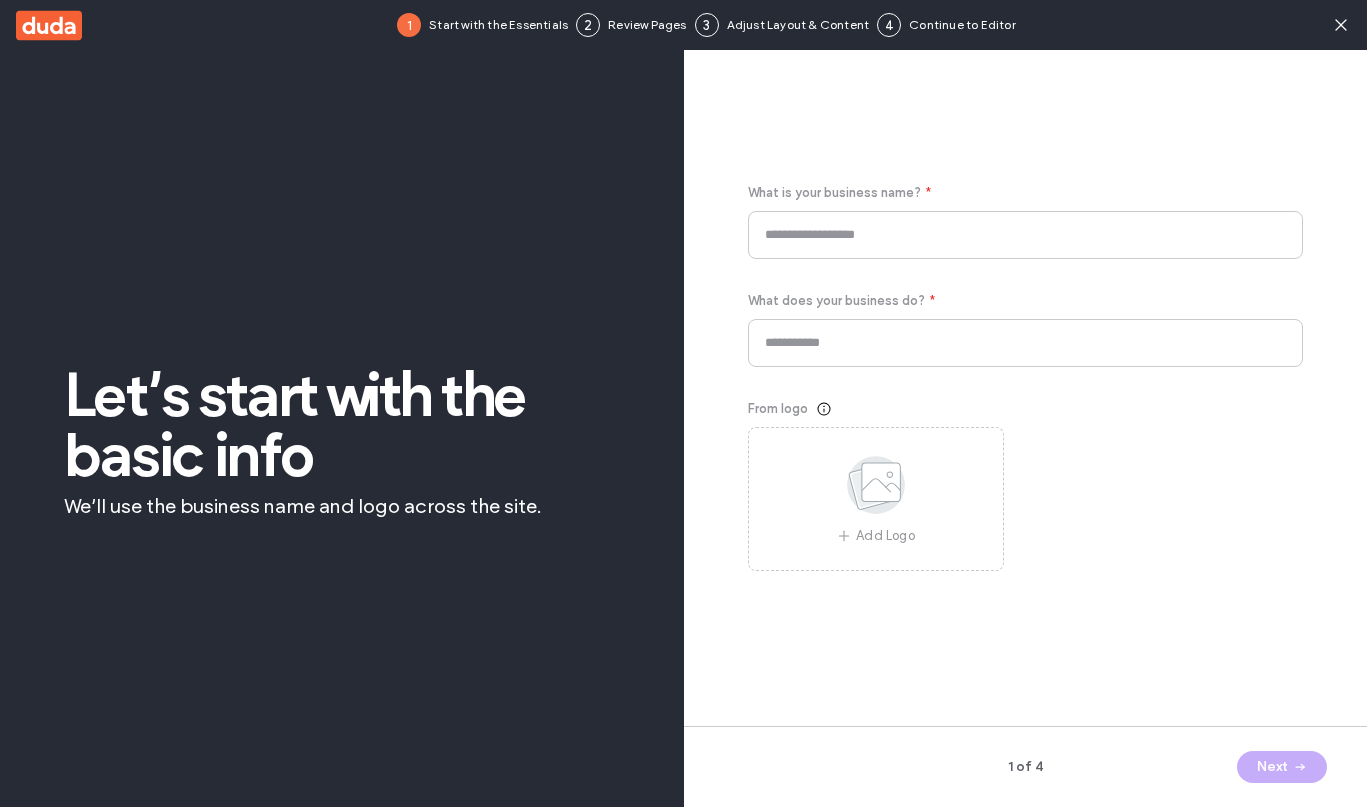 type on "********" 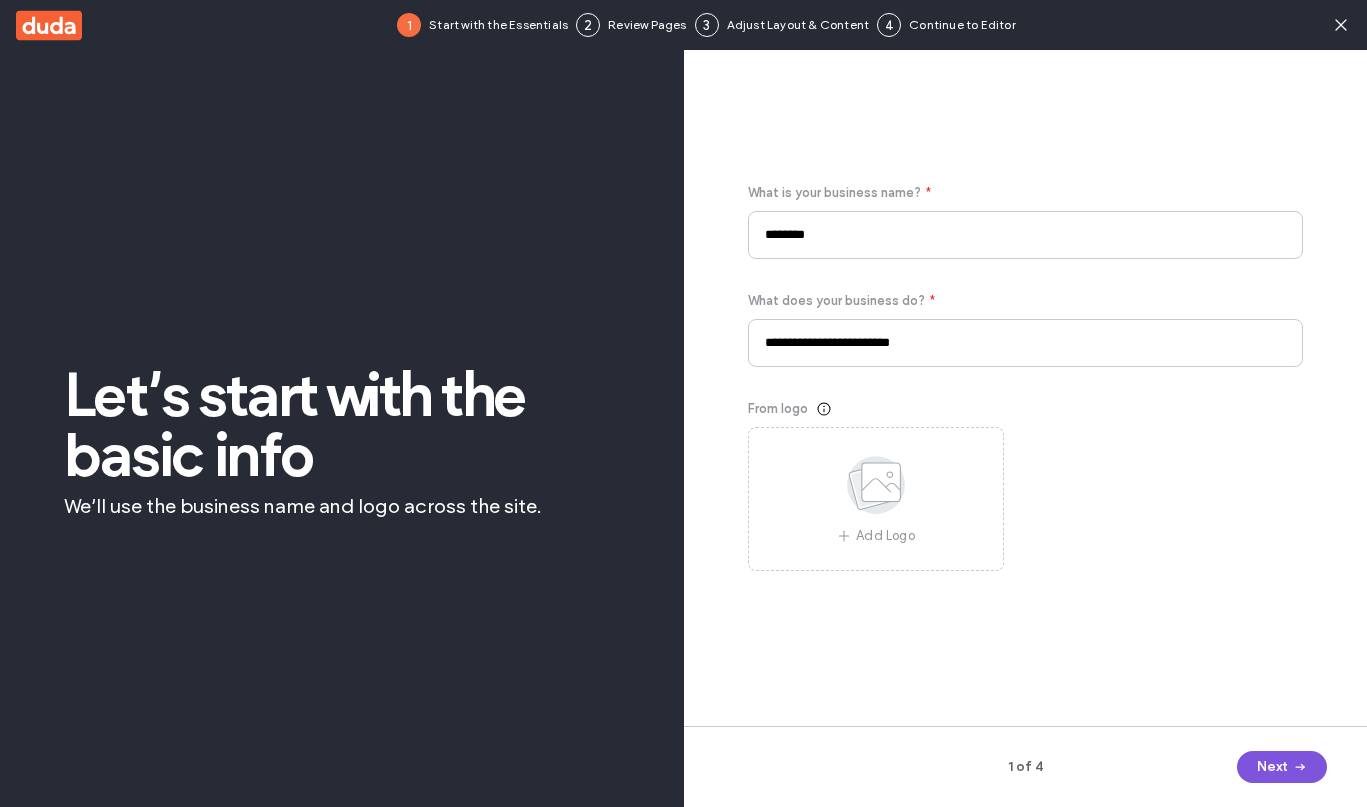 click on "Next" at bounding box center (1282, 767) 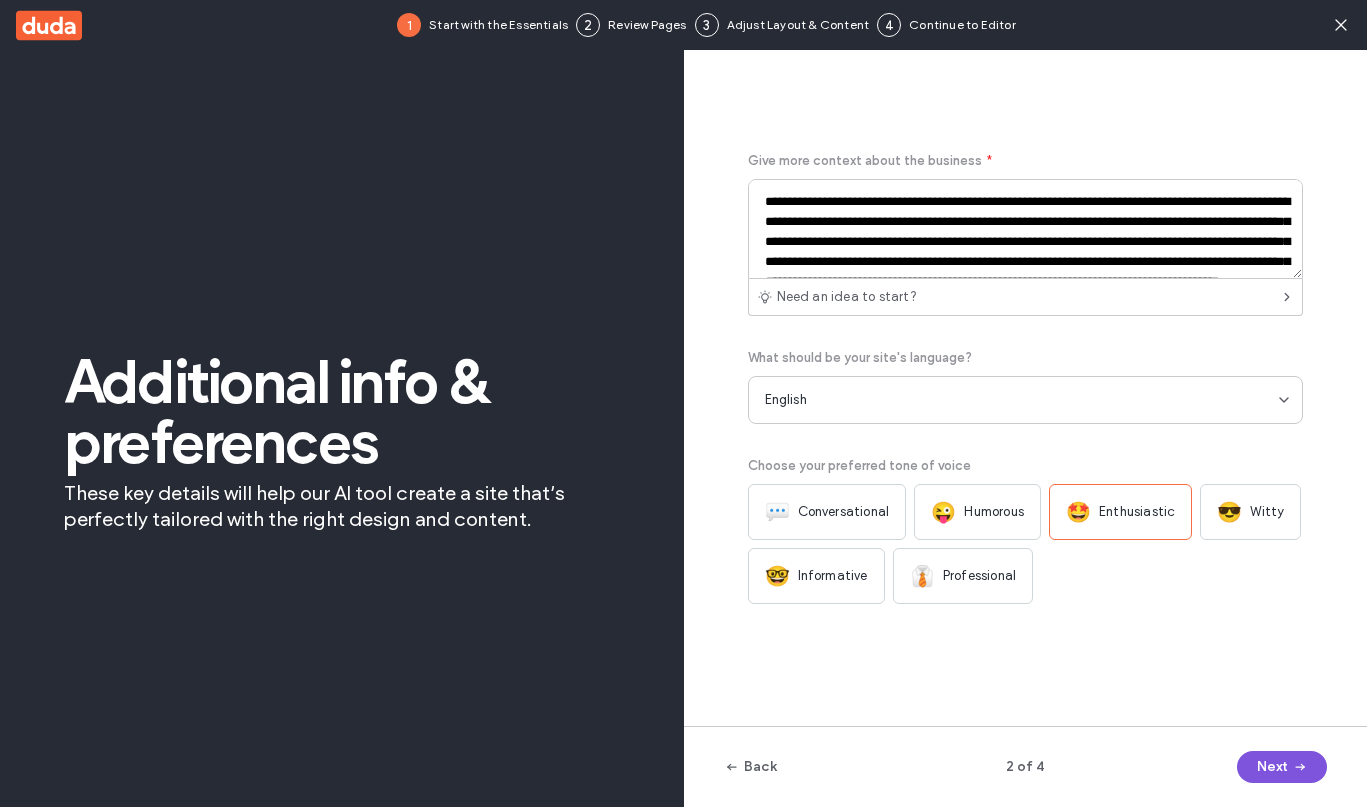 click on "Next" at bounding box center (1282, 767) 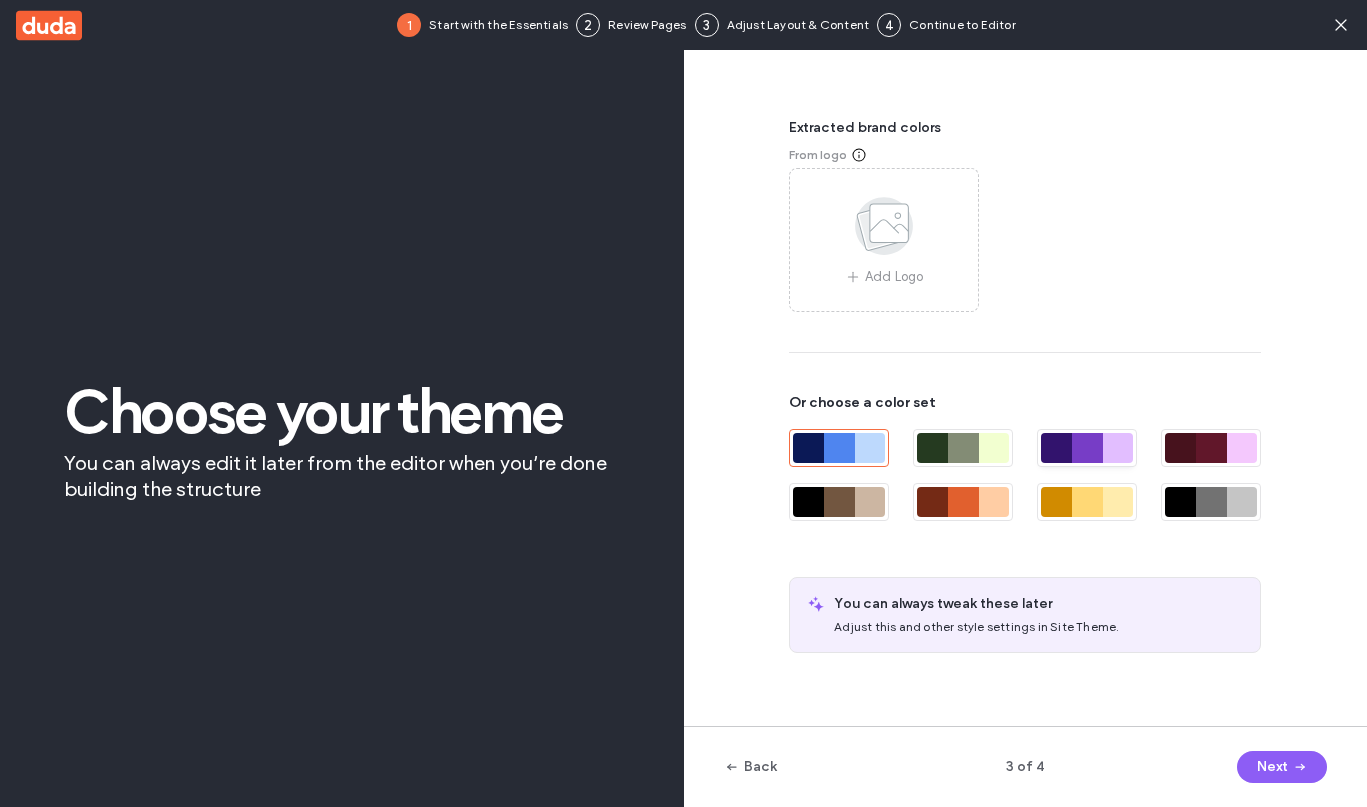click at bounding box center (1087, 448) 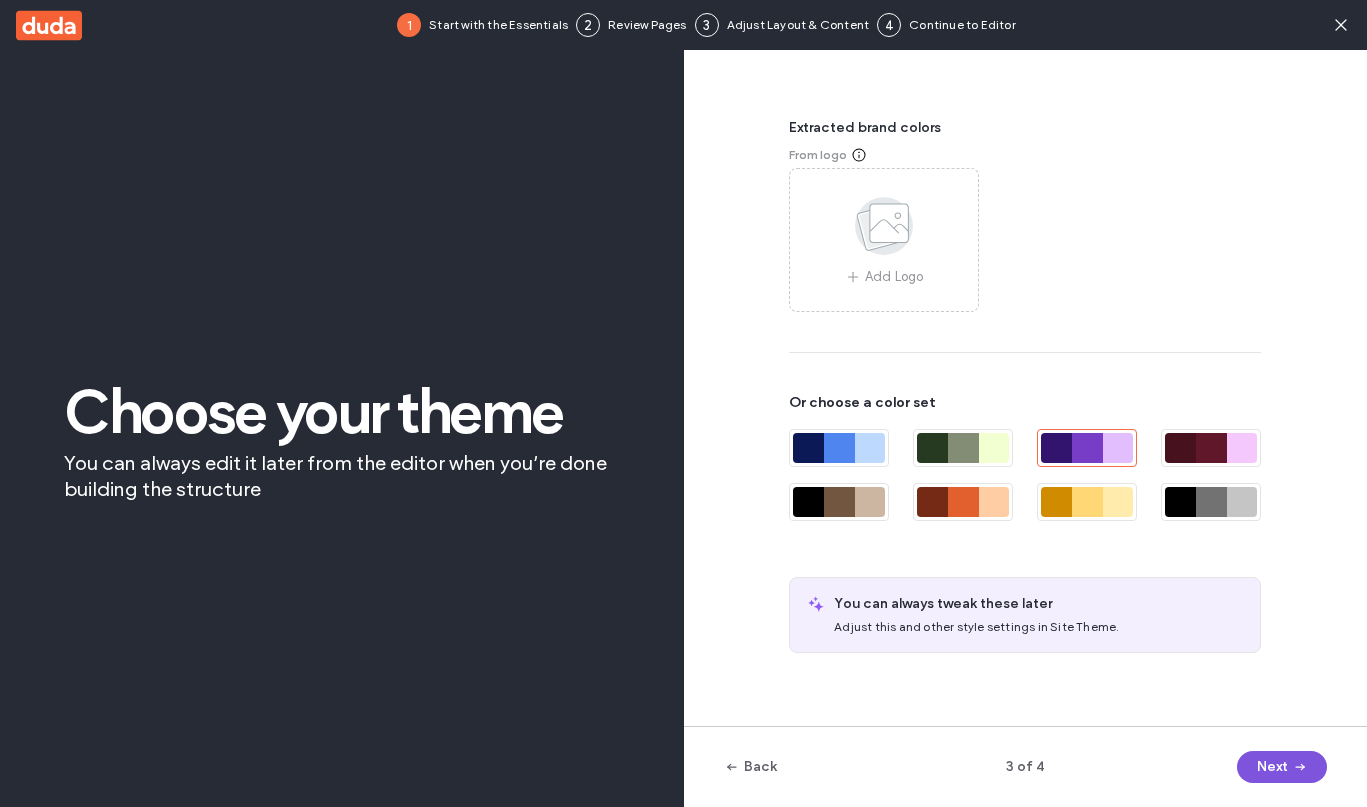click on "Next" at bounding box center [1282, 767] 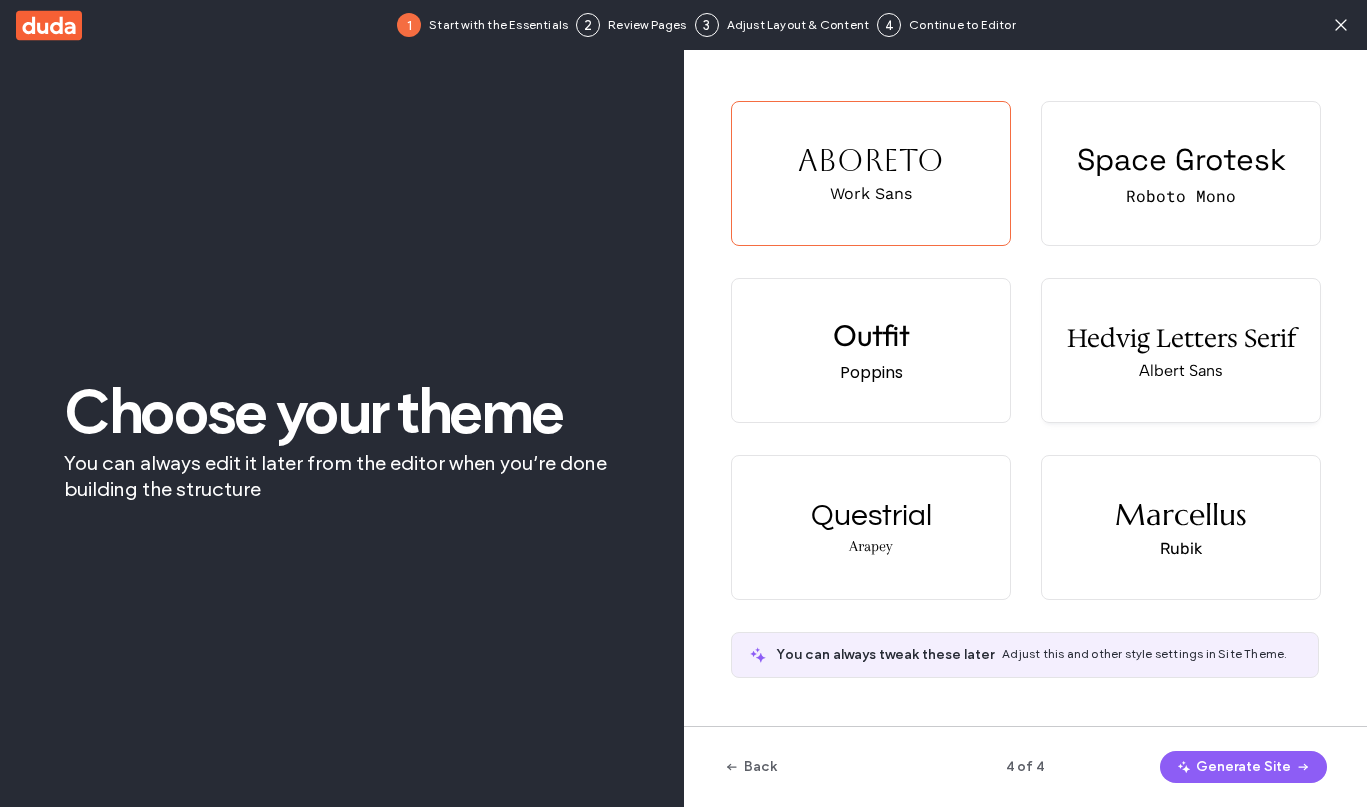 click on "Albert Sans" at bounding box center (1181, 370) 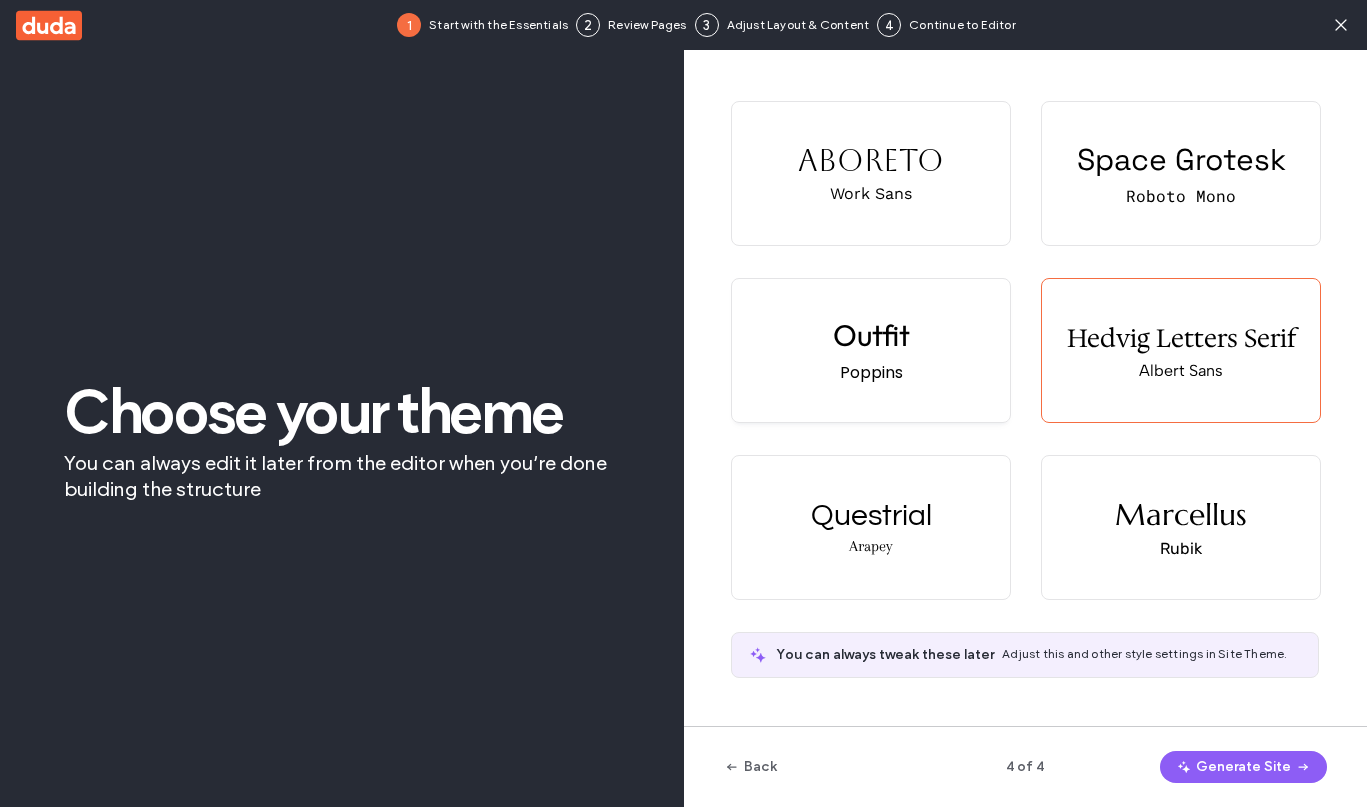 click on "Outfit Poppins" at bounding box center [871, 350] 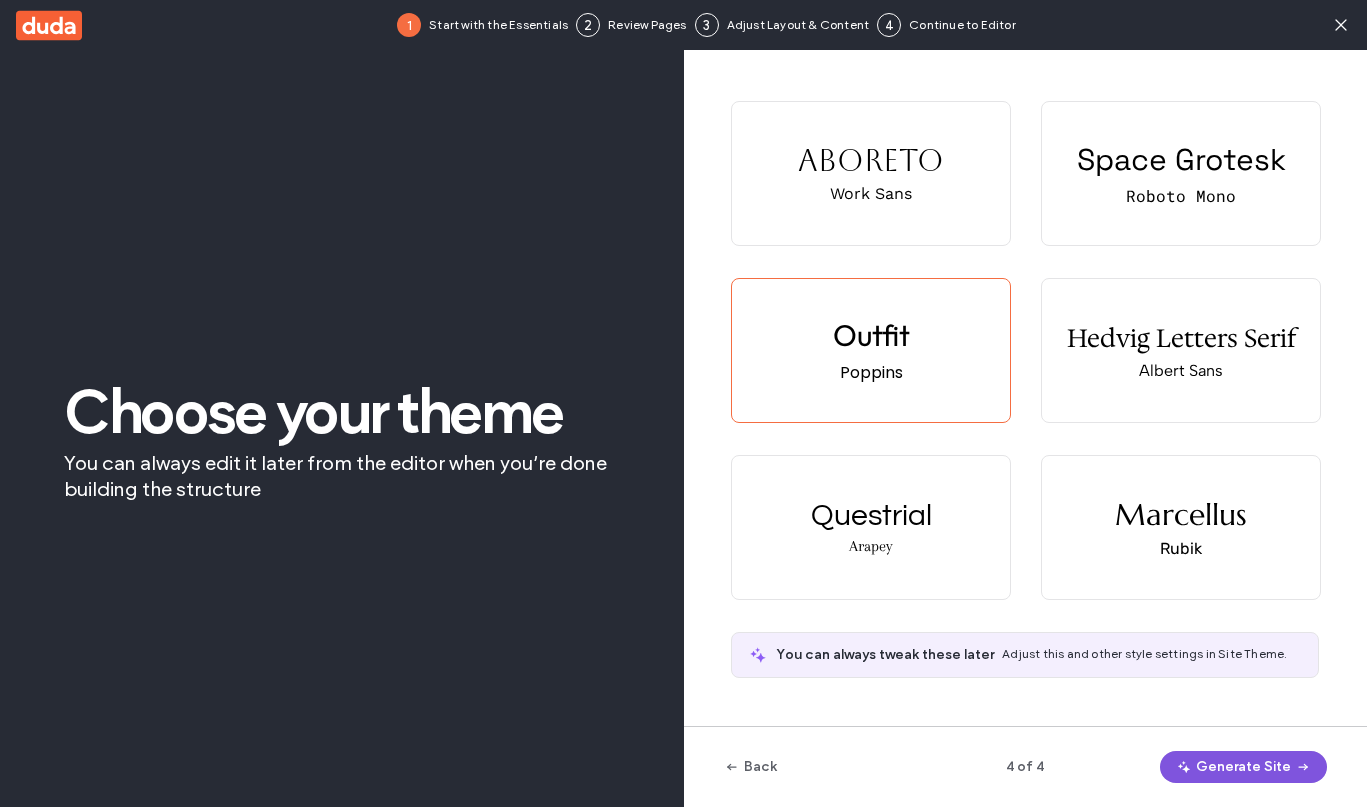 click on "Generate Site" at bounding box center (1243, 767) 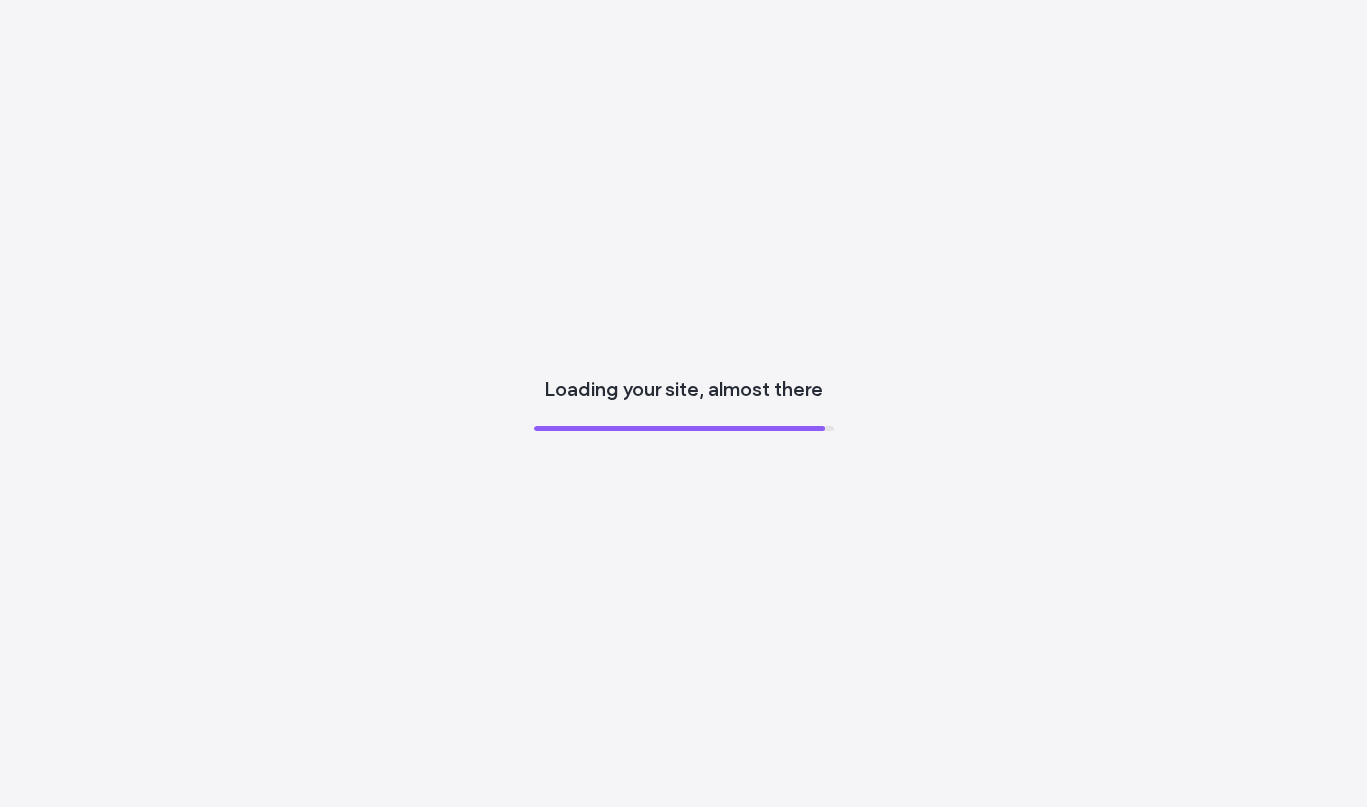 scroll, scrollTop: 0, scrollLeft: 0, axis: both 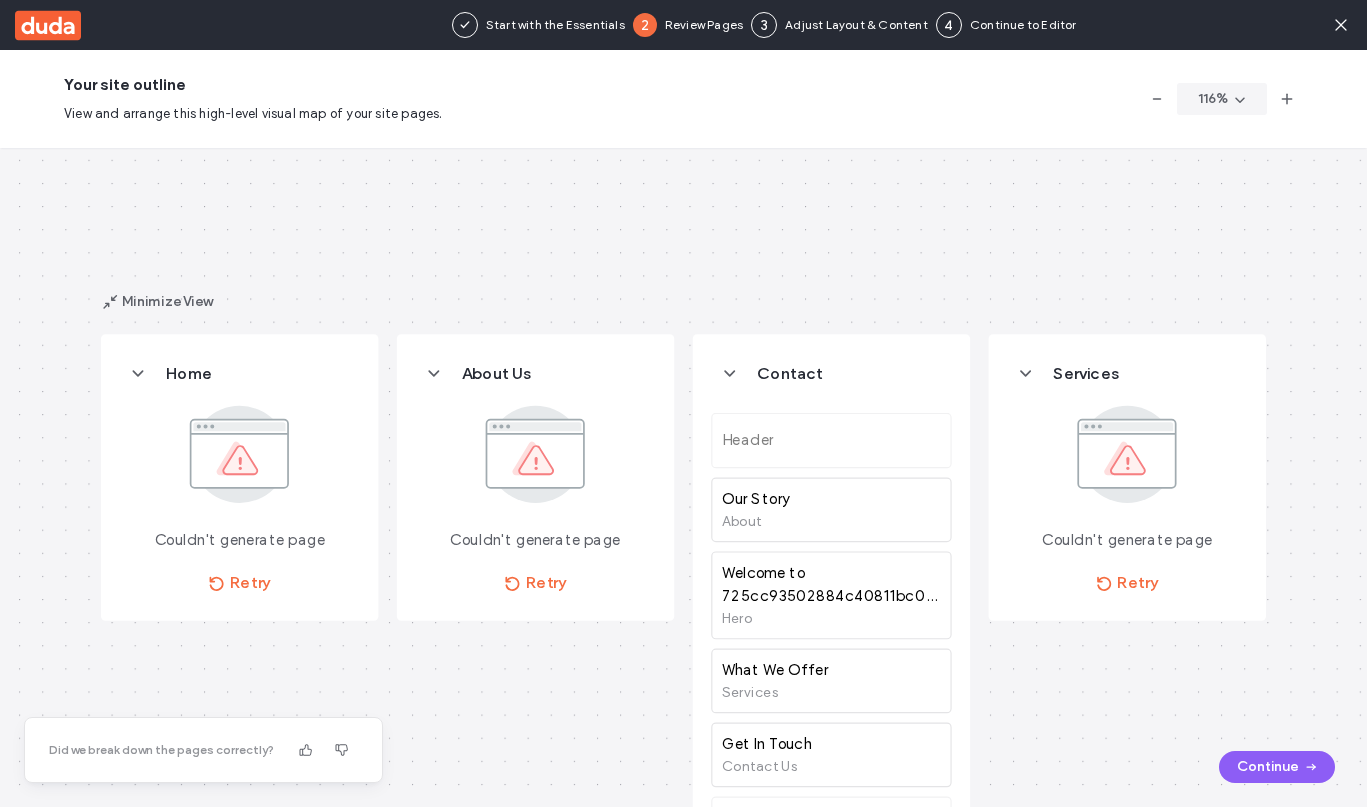 drag, startPoint x: 800, startPoint y: 614, endPoint x: 445, endPoint y: 27, distance: 685.99854 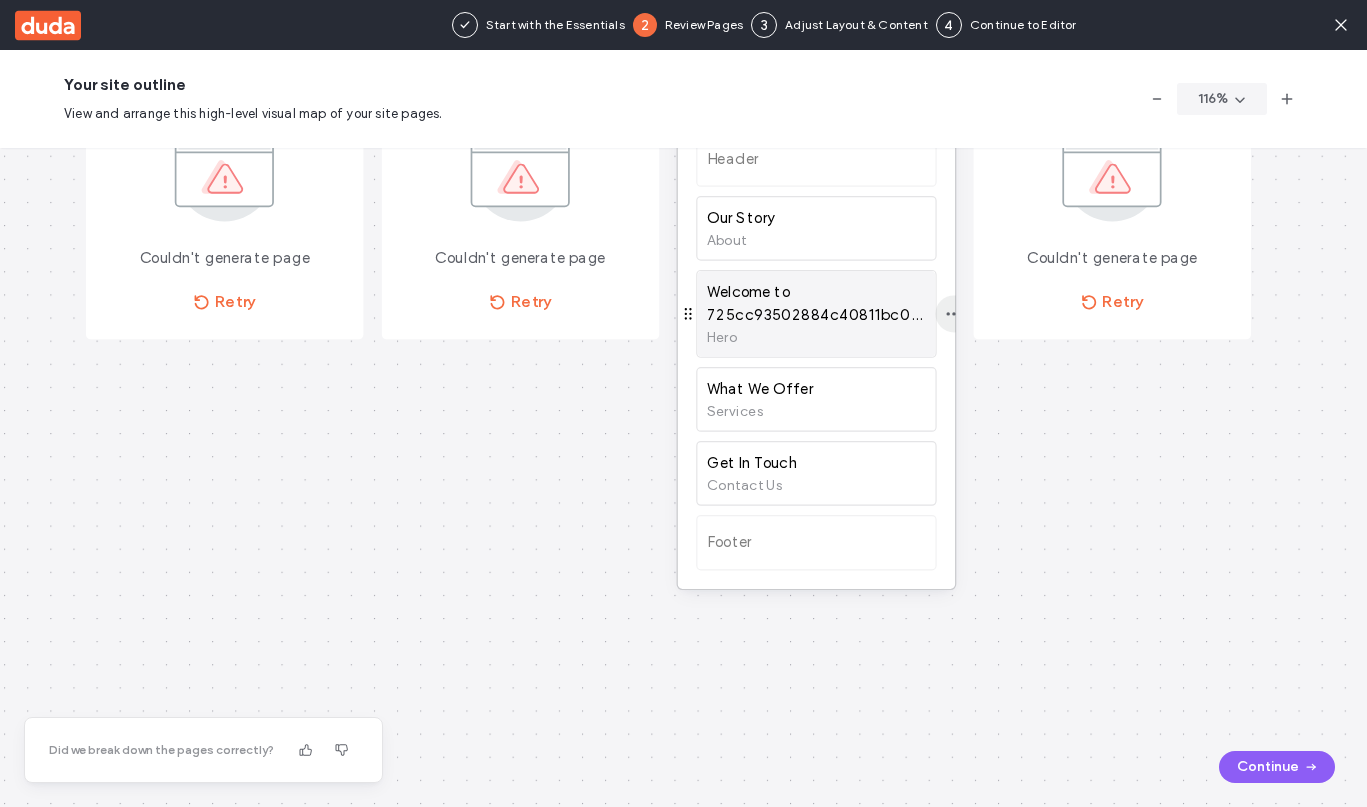 click 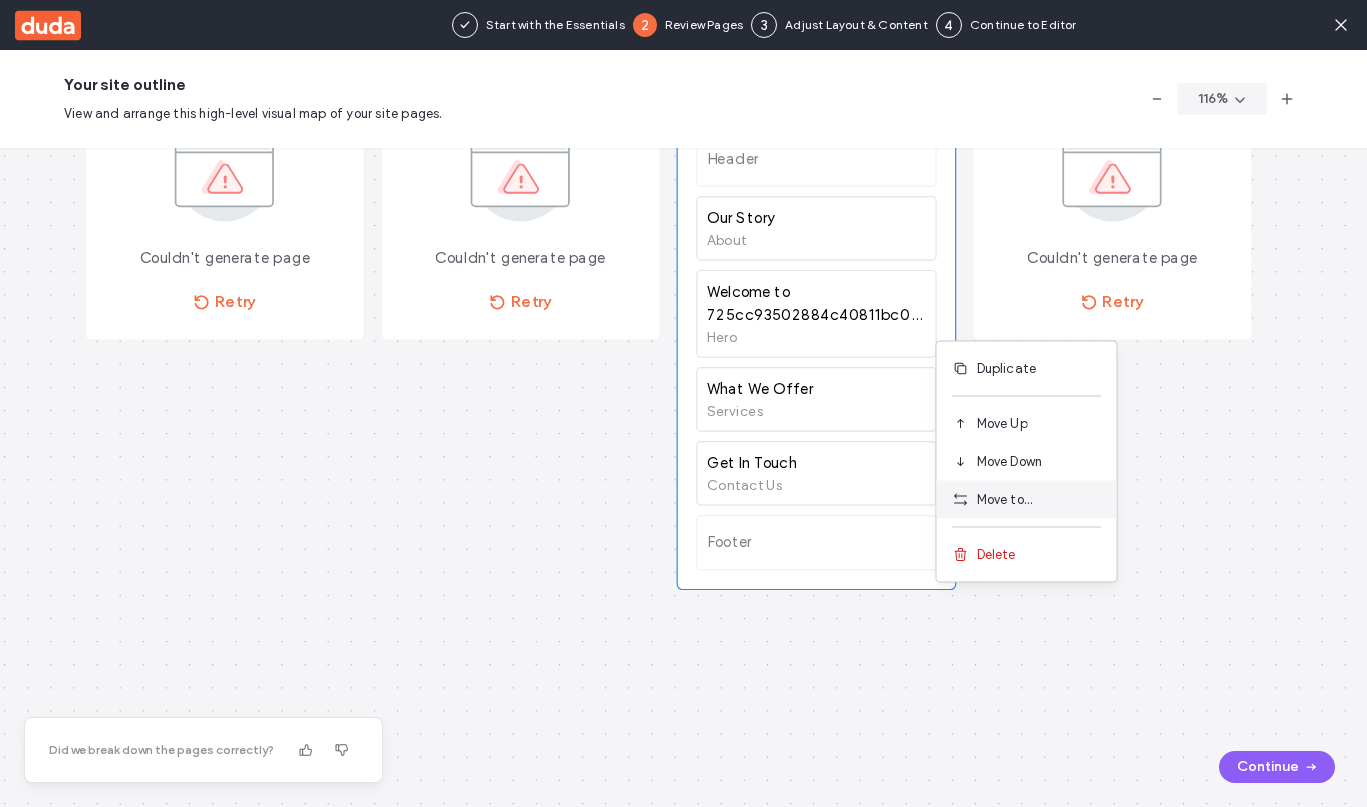 click on "Move to..." at bounding box center (1005, 500) 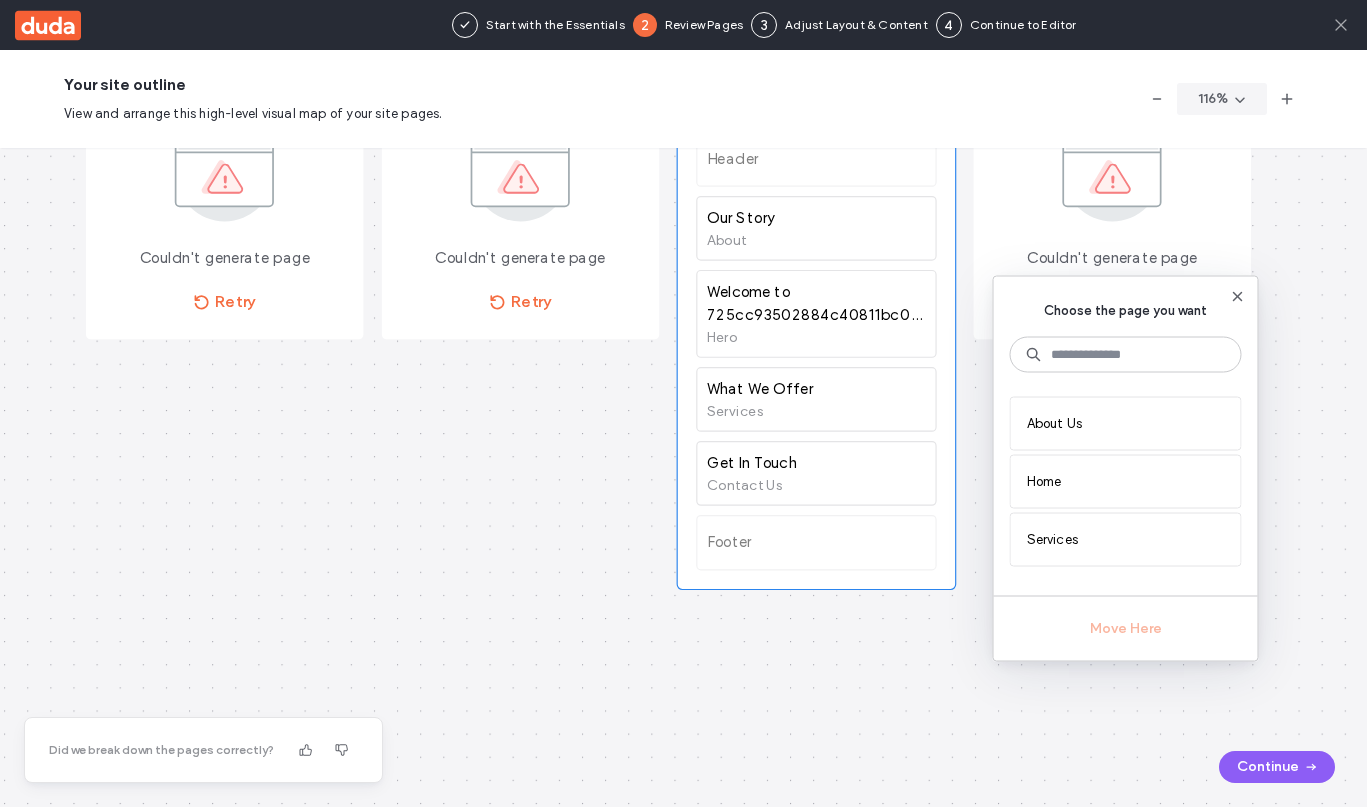 click 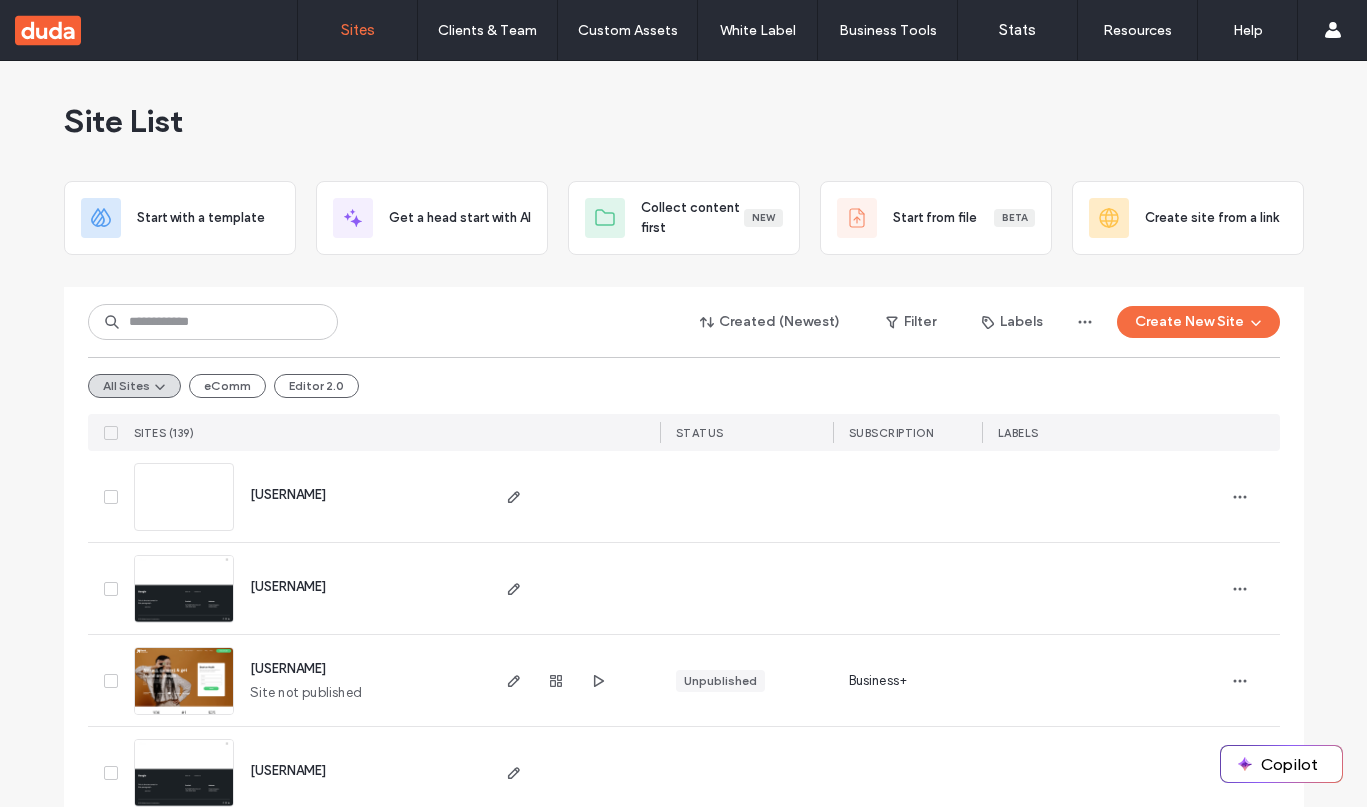 scroll, scrollTop: 0, scrollLeft: 0, axis: both 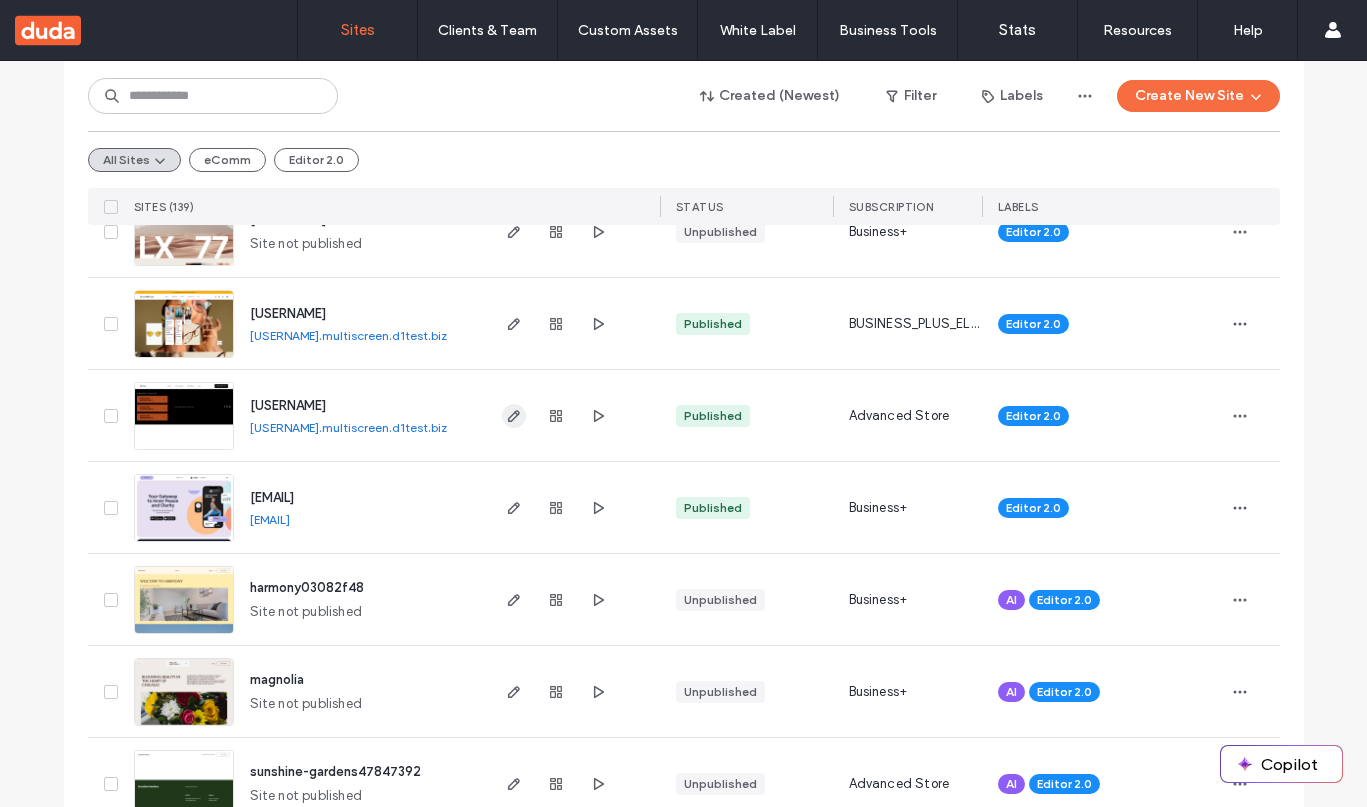 click 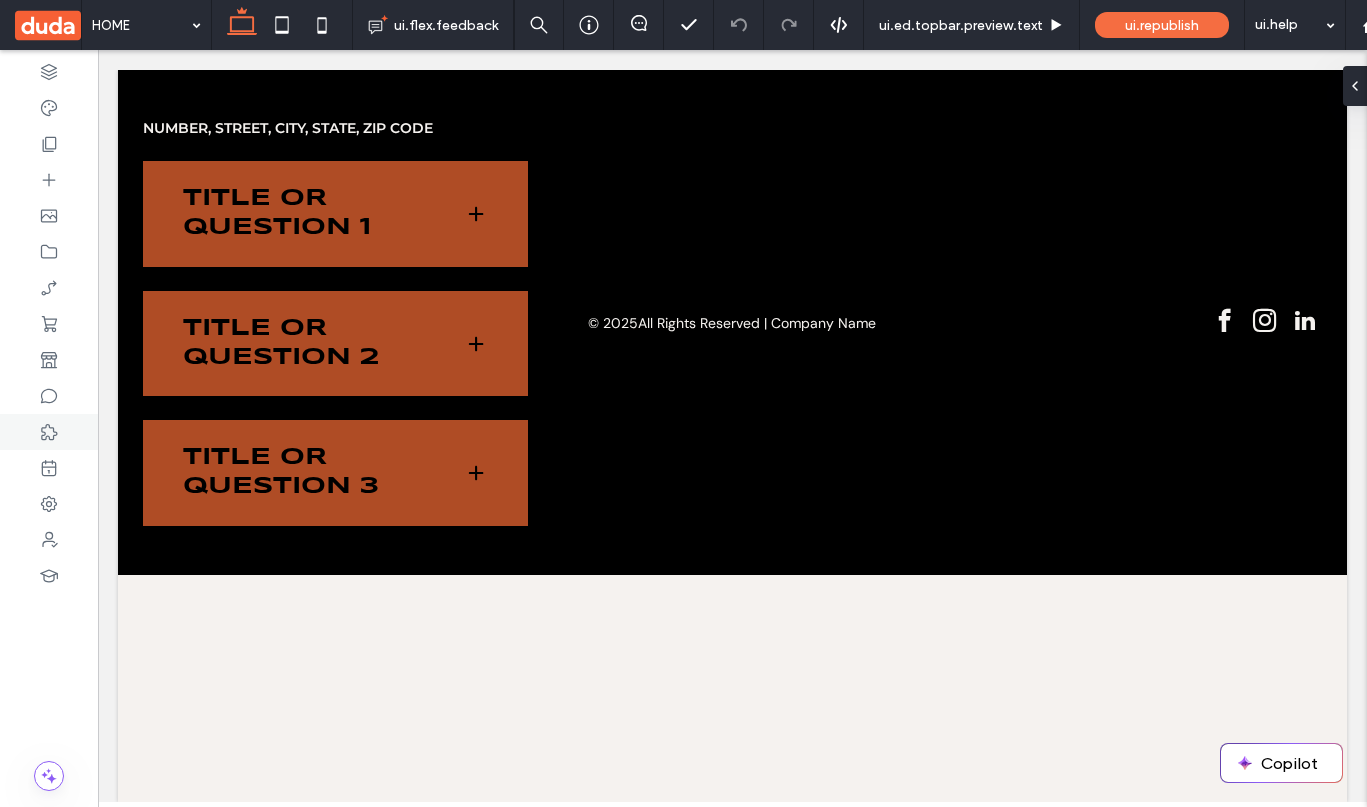 scroll, scrollTop: 0, scrollLeft: 0, axis: both 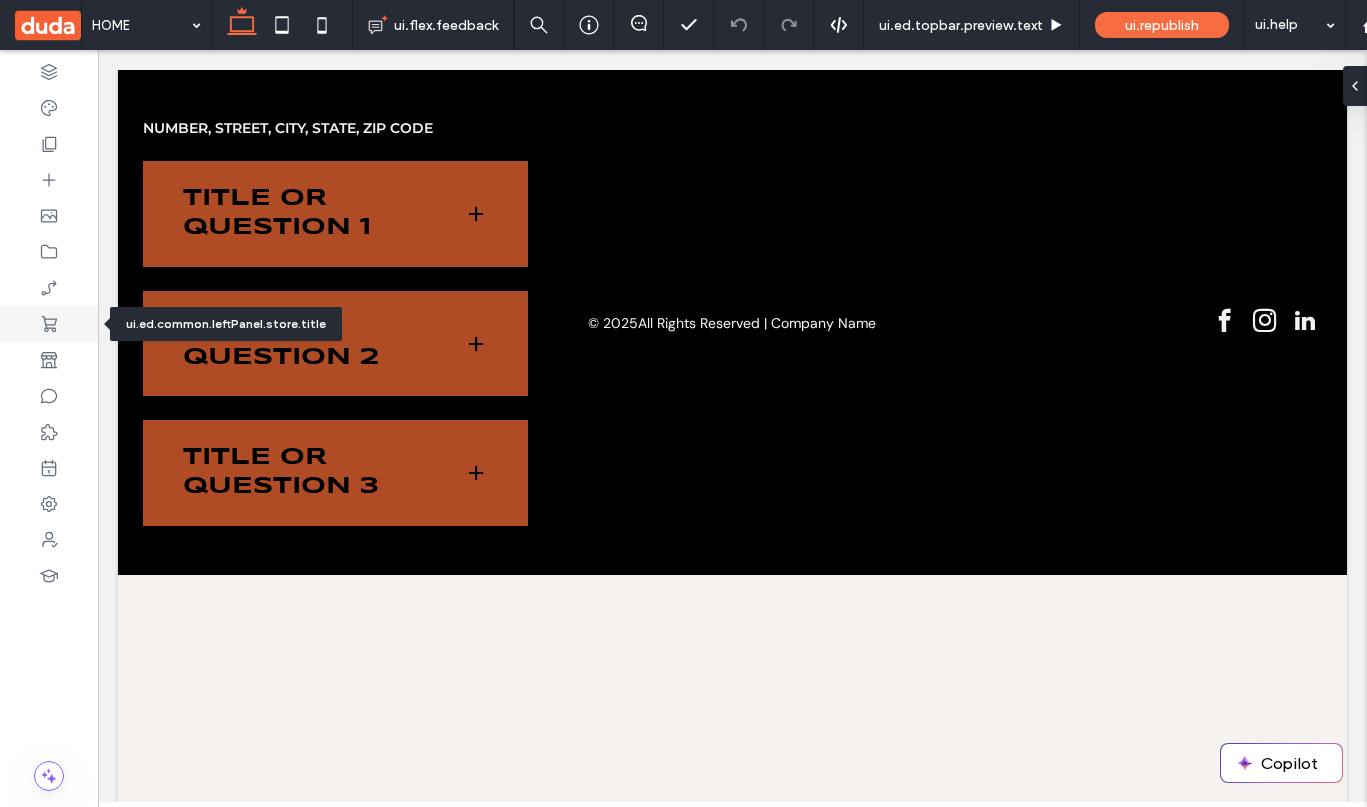 click 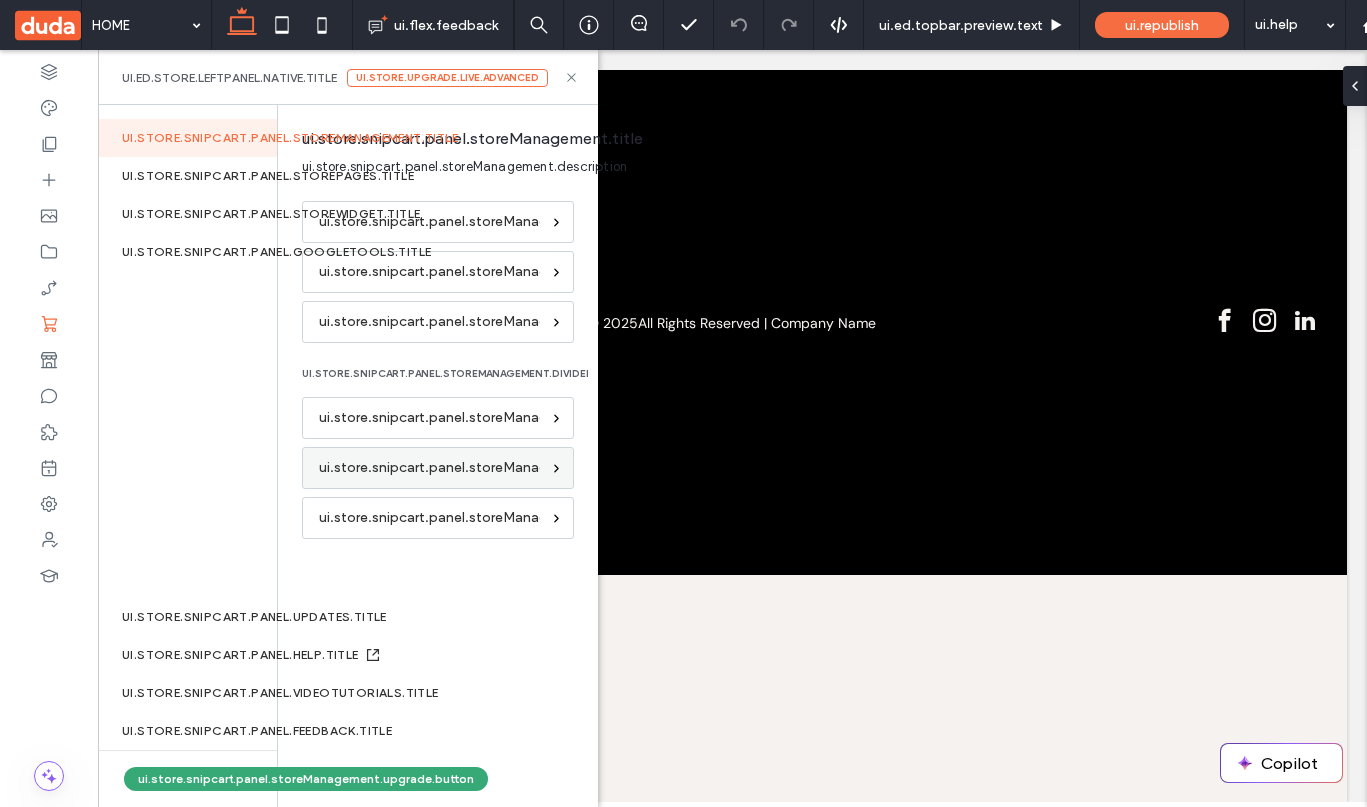 click on "ui.store.snipcart.panel.storeManagement.link.shippingZones" at bounding box center (517, 468) 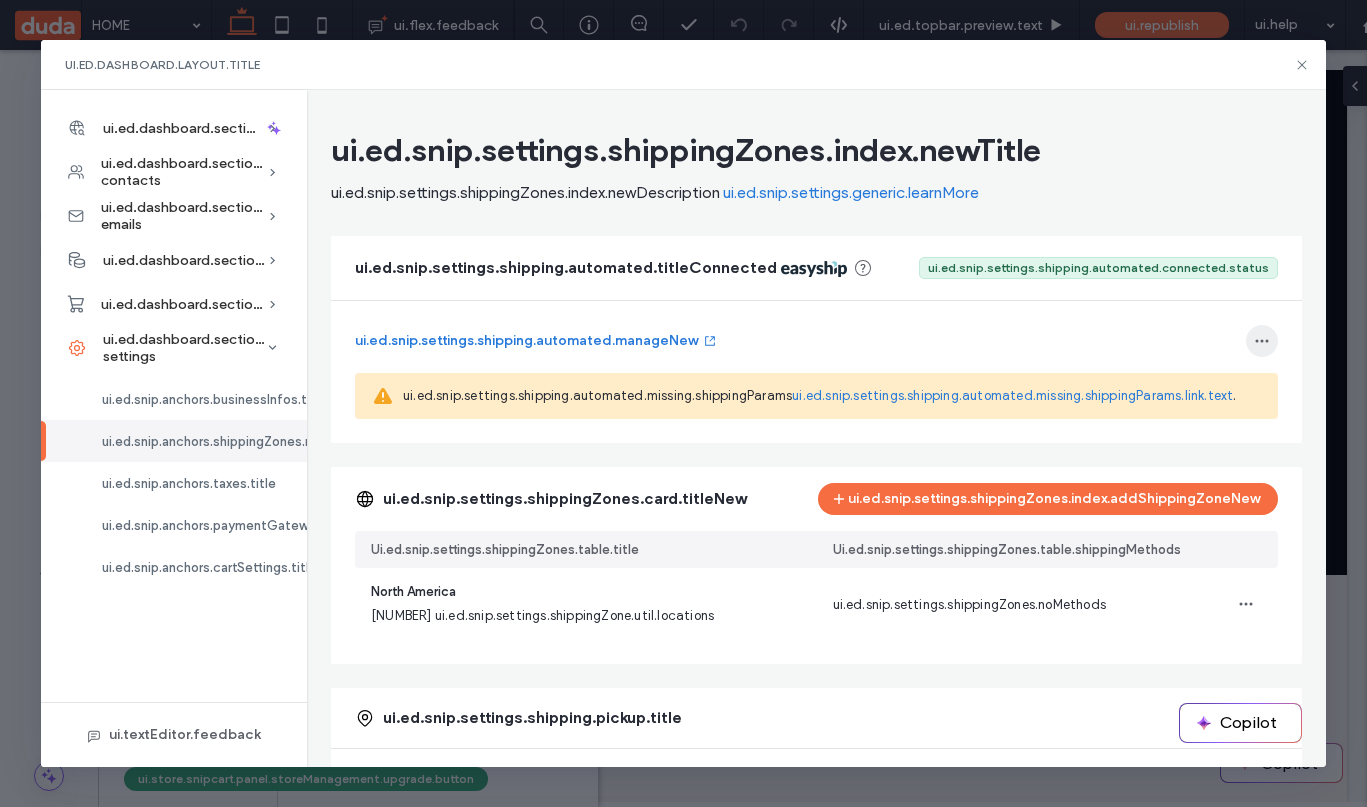 click 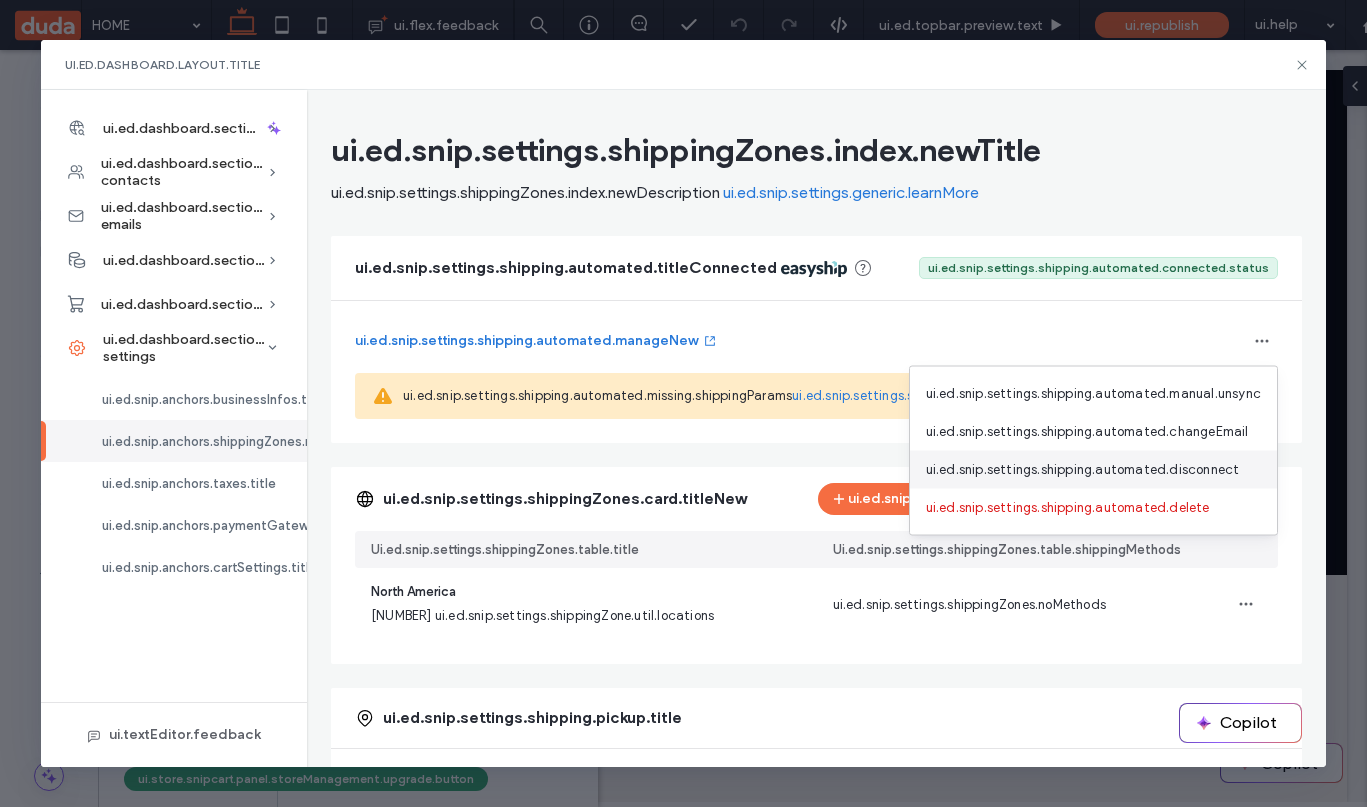 click on "ui.ed.snip.settings.shipping.automated.disconnect" at bounding box center [1083, 470] 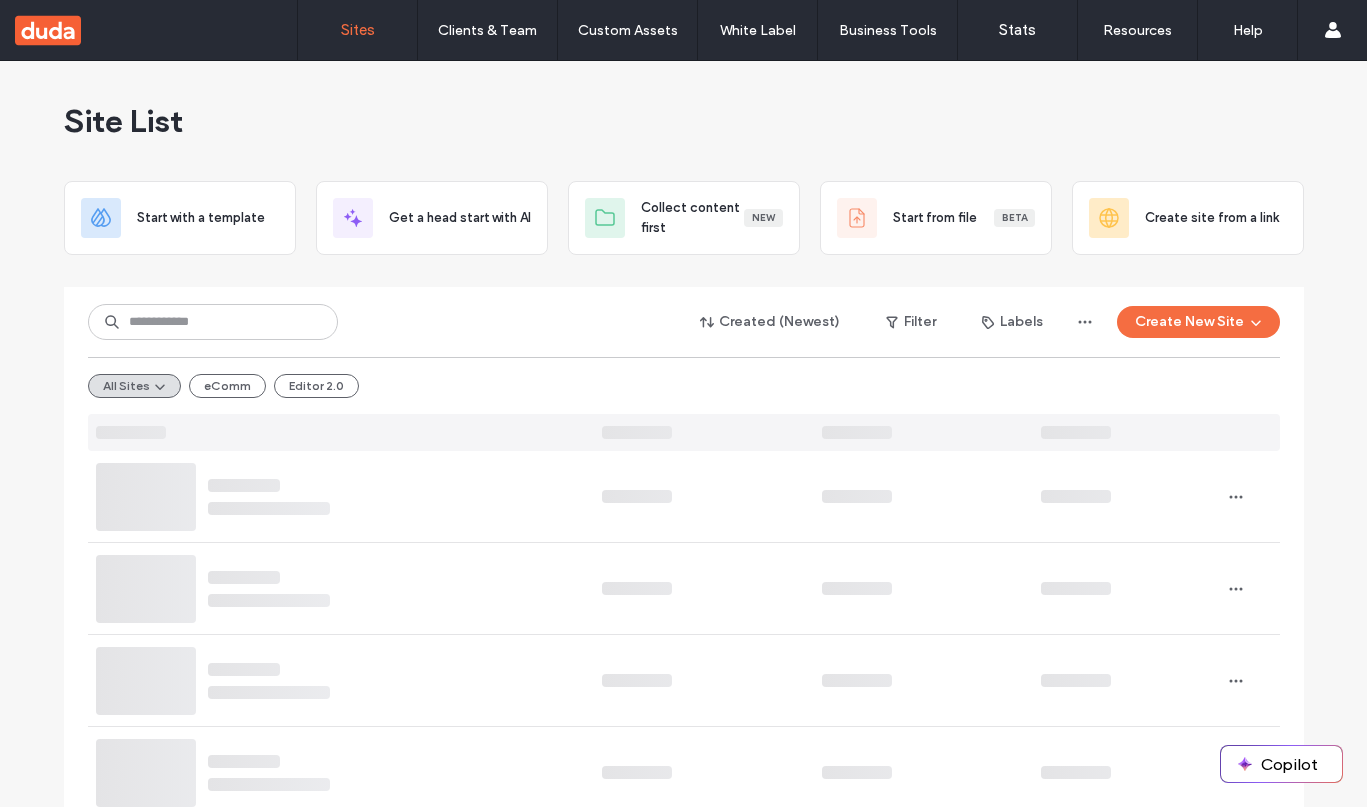 scroll, scrollTop: 0, scrollLeft: 0, axis: both 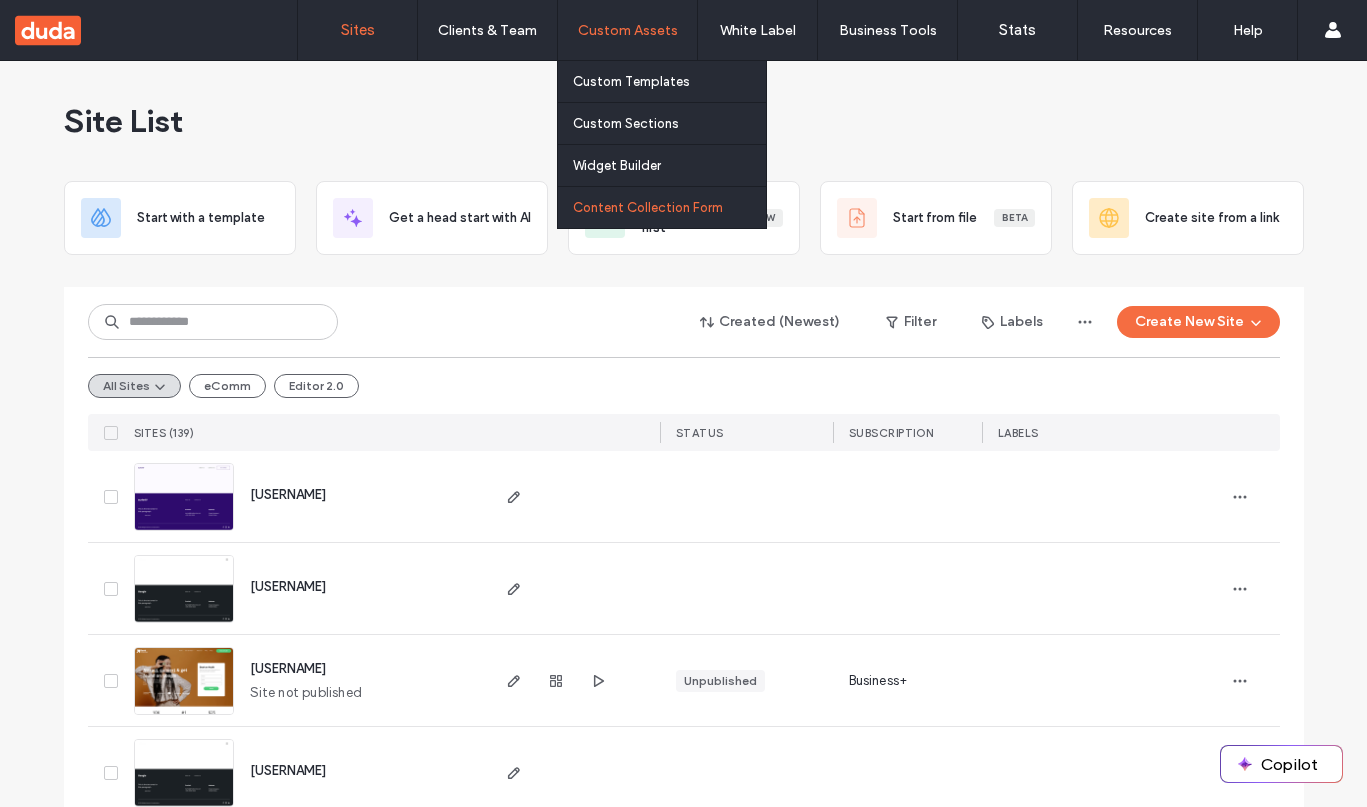 click on "Content Collection Form" at bounding box center (669, 207) 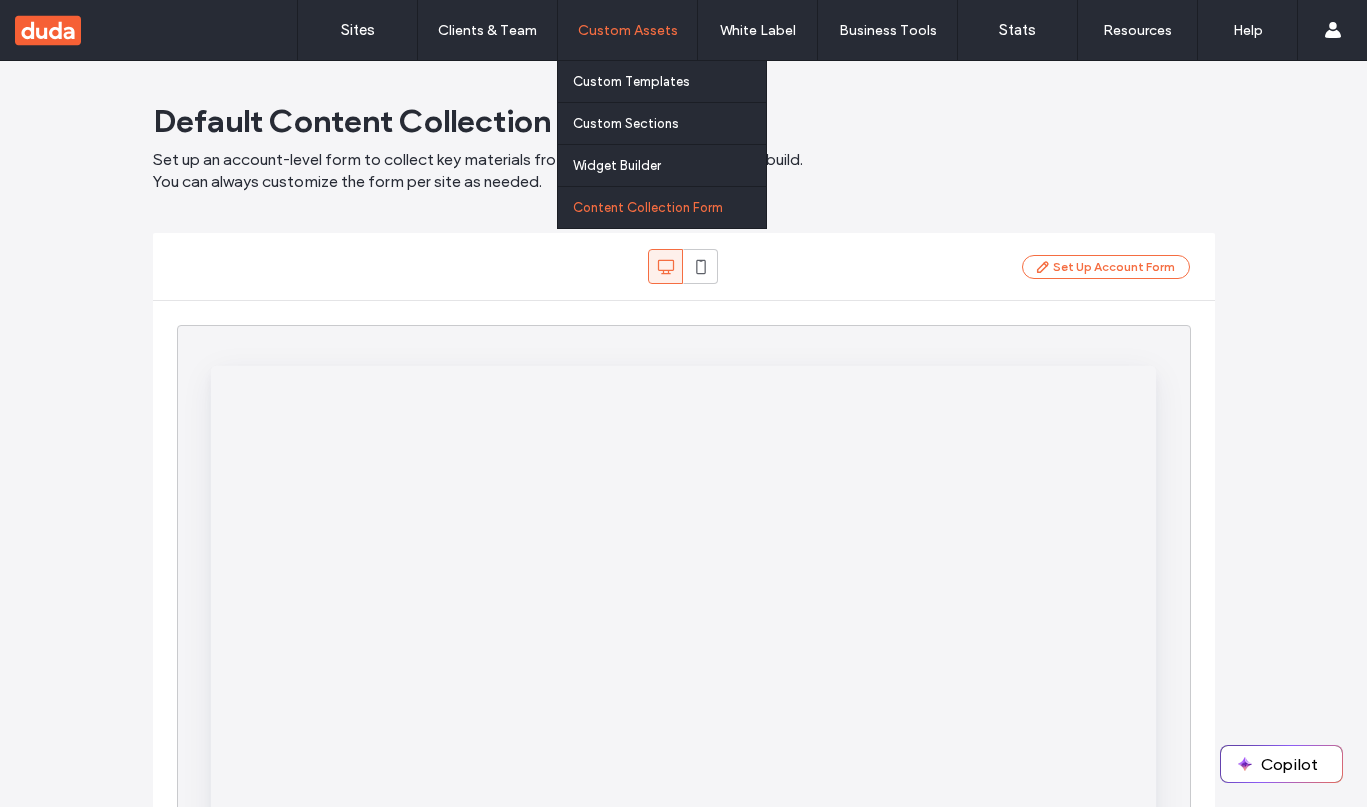 scroll, scrollTop: 0, scrollLeft: 0, axis: both 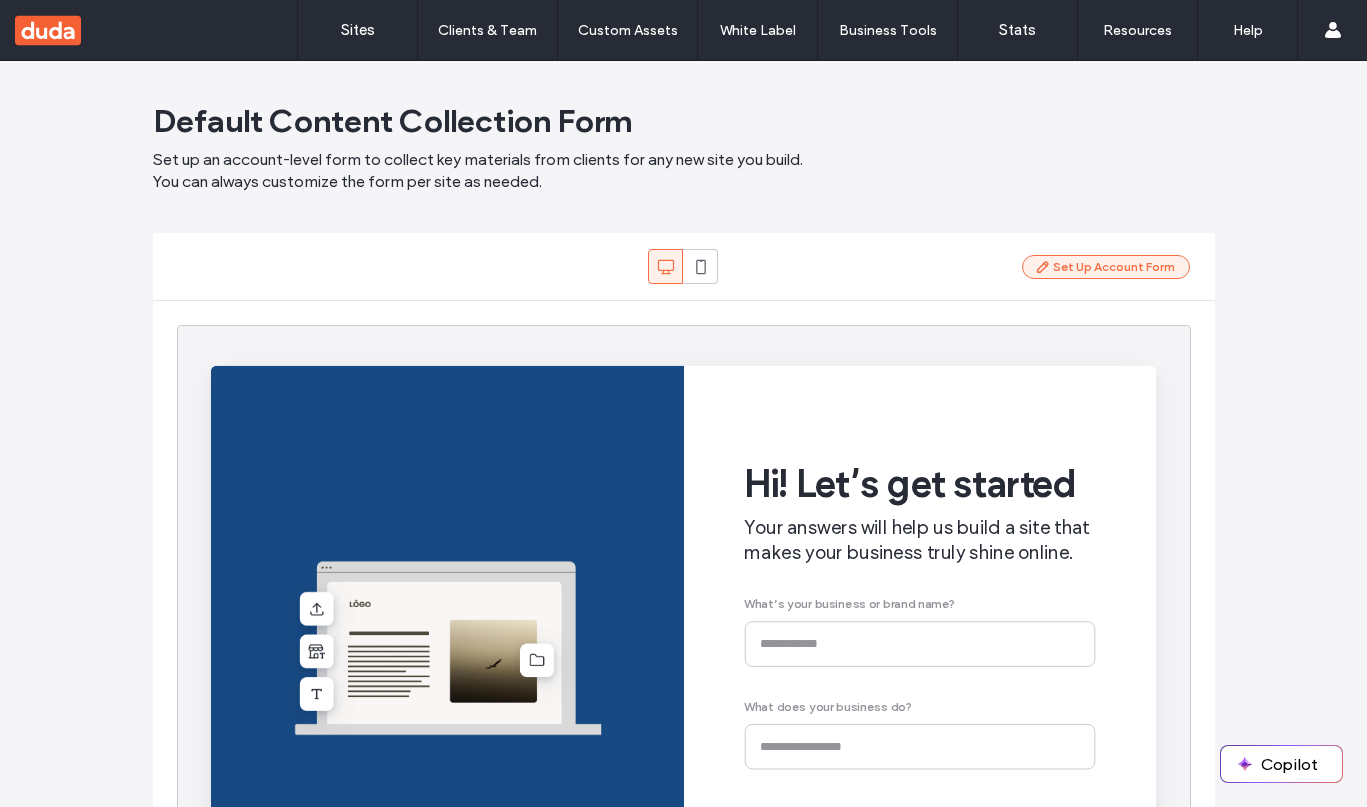 click on "Set Up Account Form" at bounding box center [1106, 267] 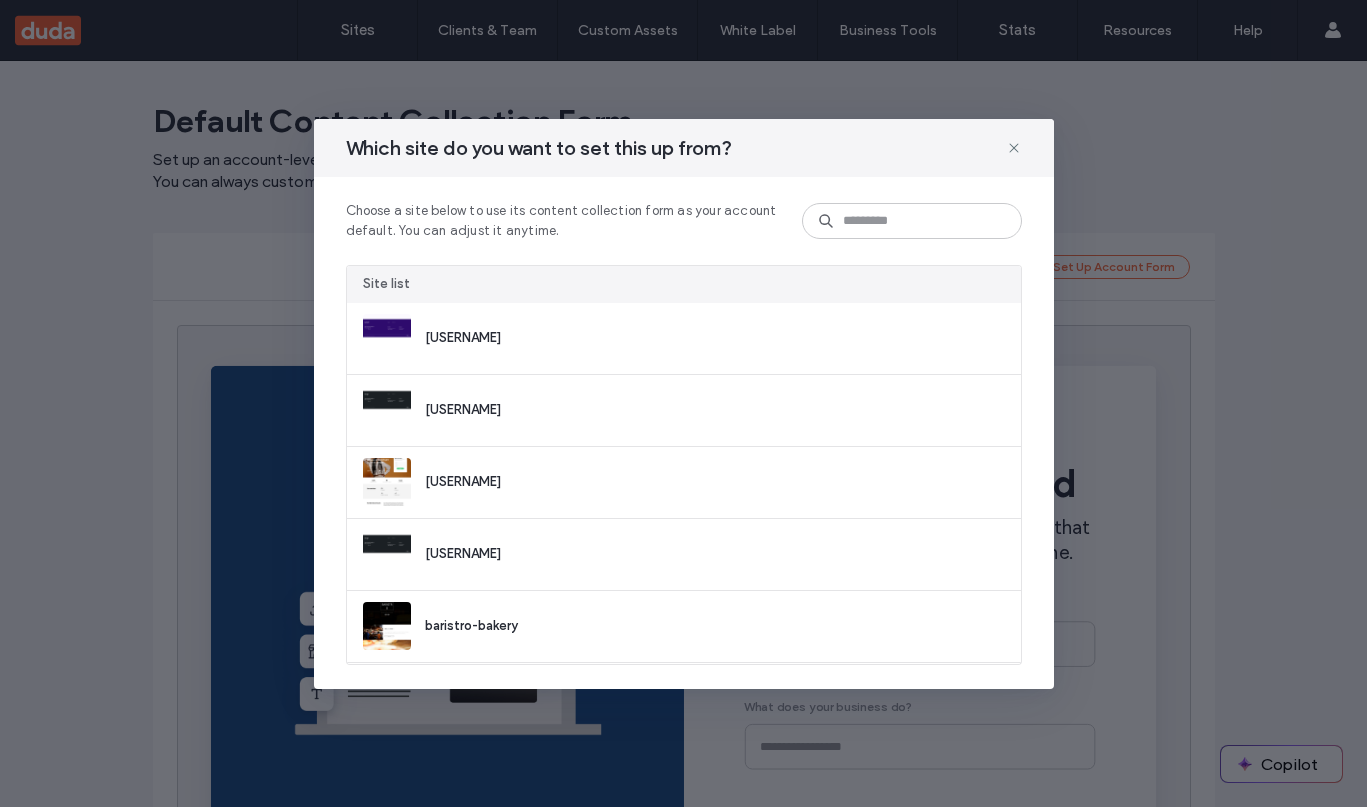 click on "Which site do you want to set this up from? Choose a site below to use its content collection form as your account default. You can adjust it anytime. Site list annatkatz5a459d64 Open Form Configuration annatkatz67ce3138 Open Form Configuration annatkatzb7a8a9ca Open Form Configuration annatkatz456cb399 Open Form Configuration baristro-bakery Open Form Configuration annatkatz0a5ee133 Open Form Configuration annatkatz9966e25d Open Form Configuration berryd6ab32f6 Open Form Configuration annatkatz339ffdf8 Open Form Configuration" at bounding box center (683, 403) 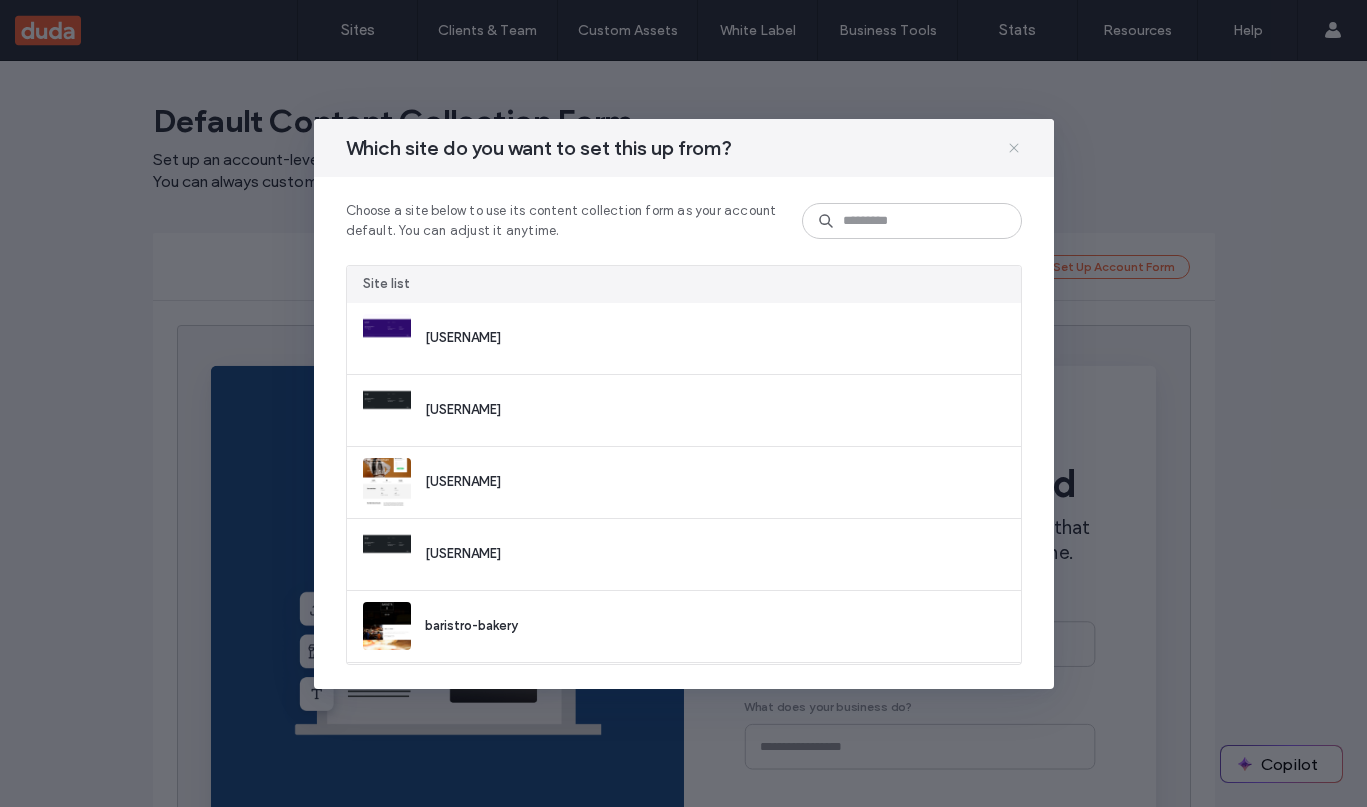 click 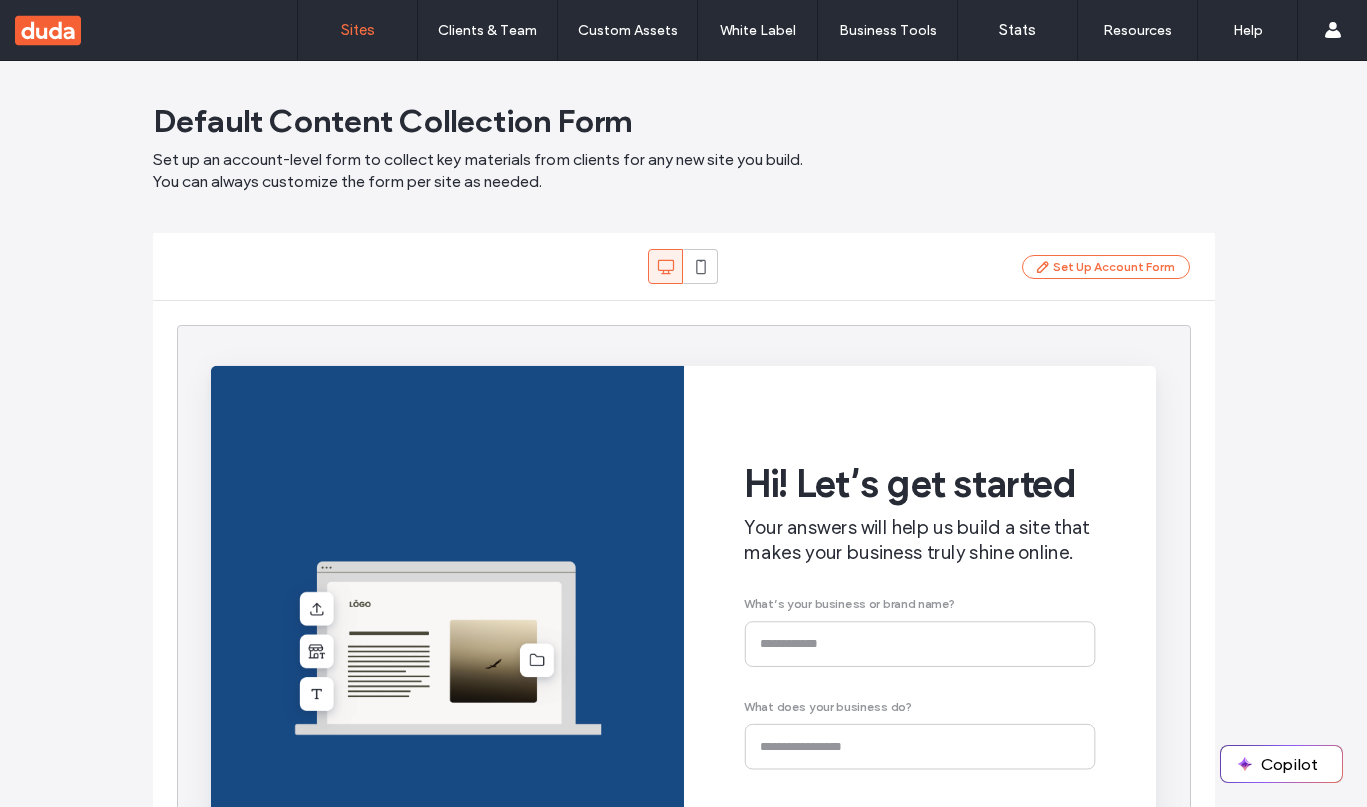 click on "Sites" at bounding box center [358, 30] 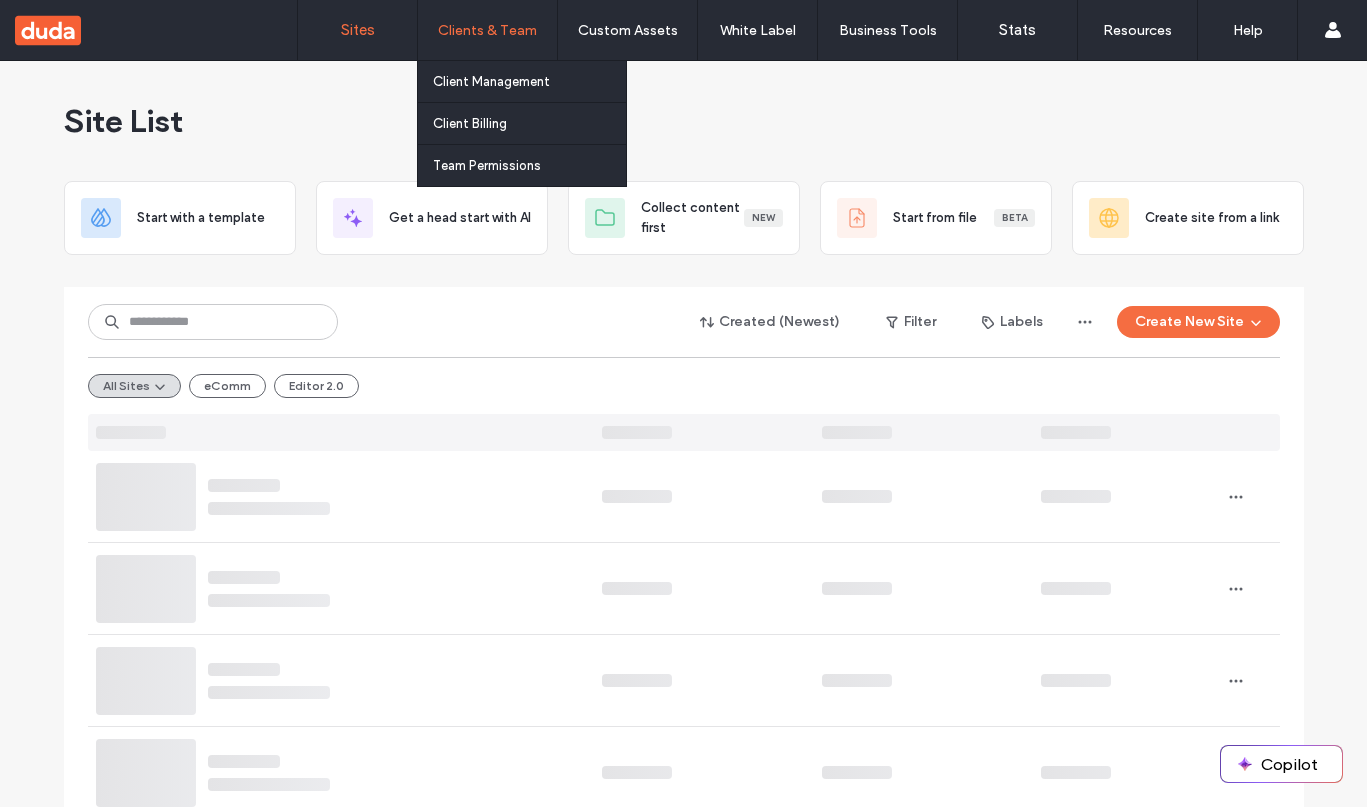 click on "Clients & Team" at bounding box center [487, 30] 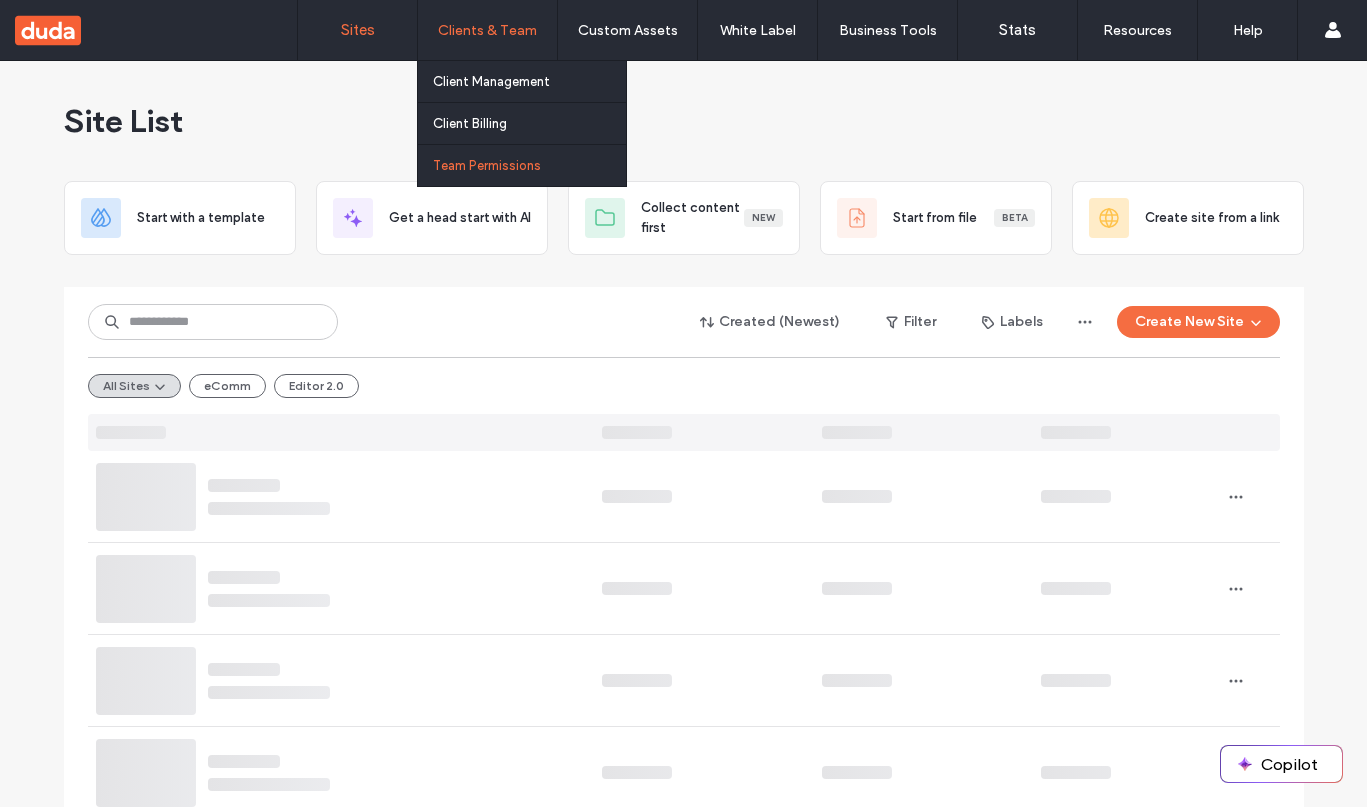 click on "Team Permissions" at bounding box center [487, 165] 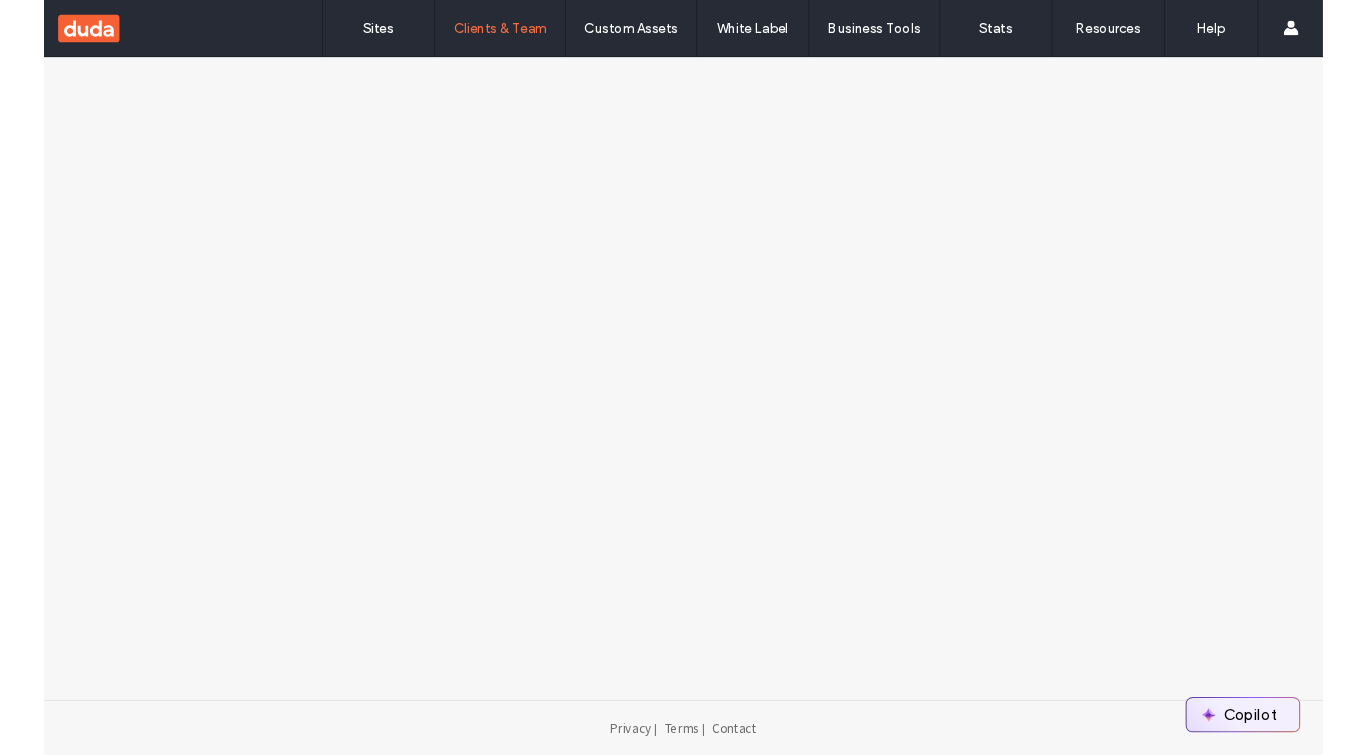 scroll, scrollTop: 0, scrollLeft: 0, axis: both 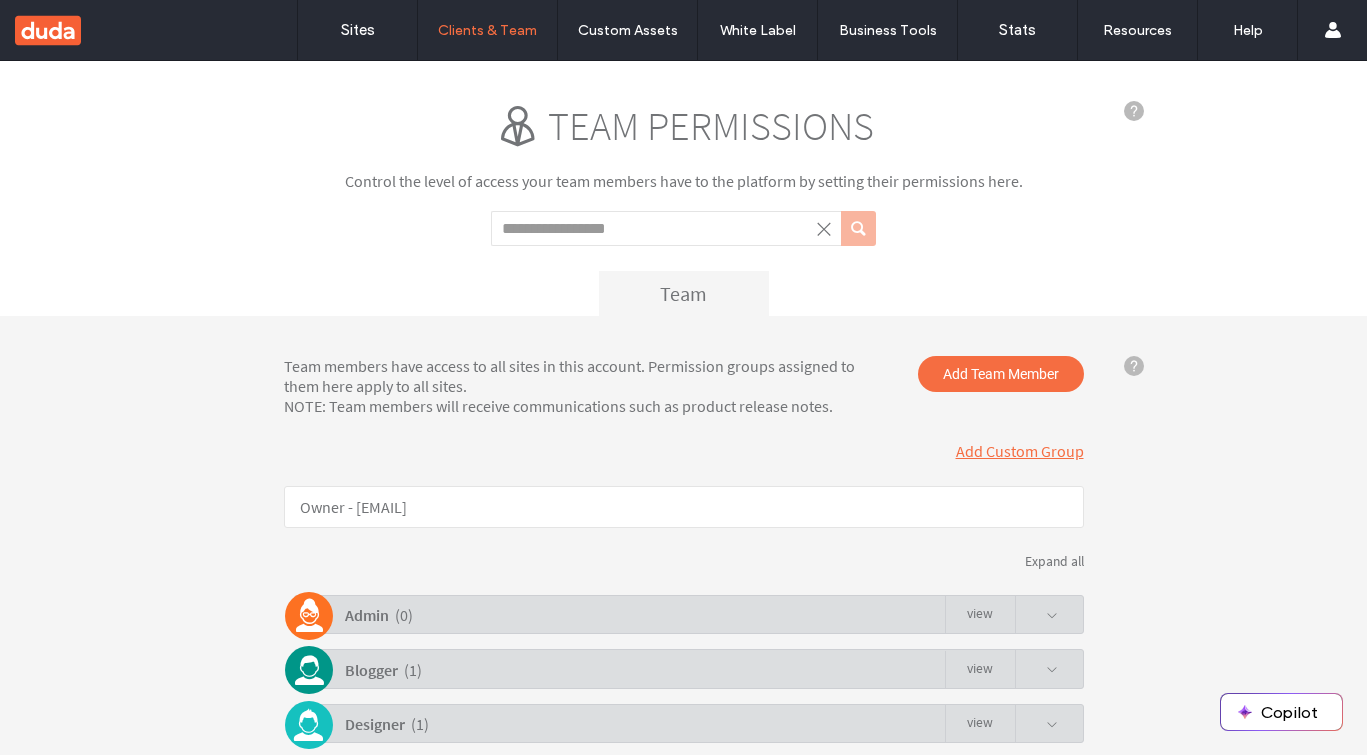 click on "Add Custom Group" 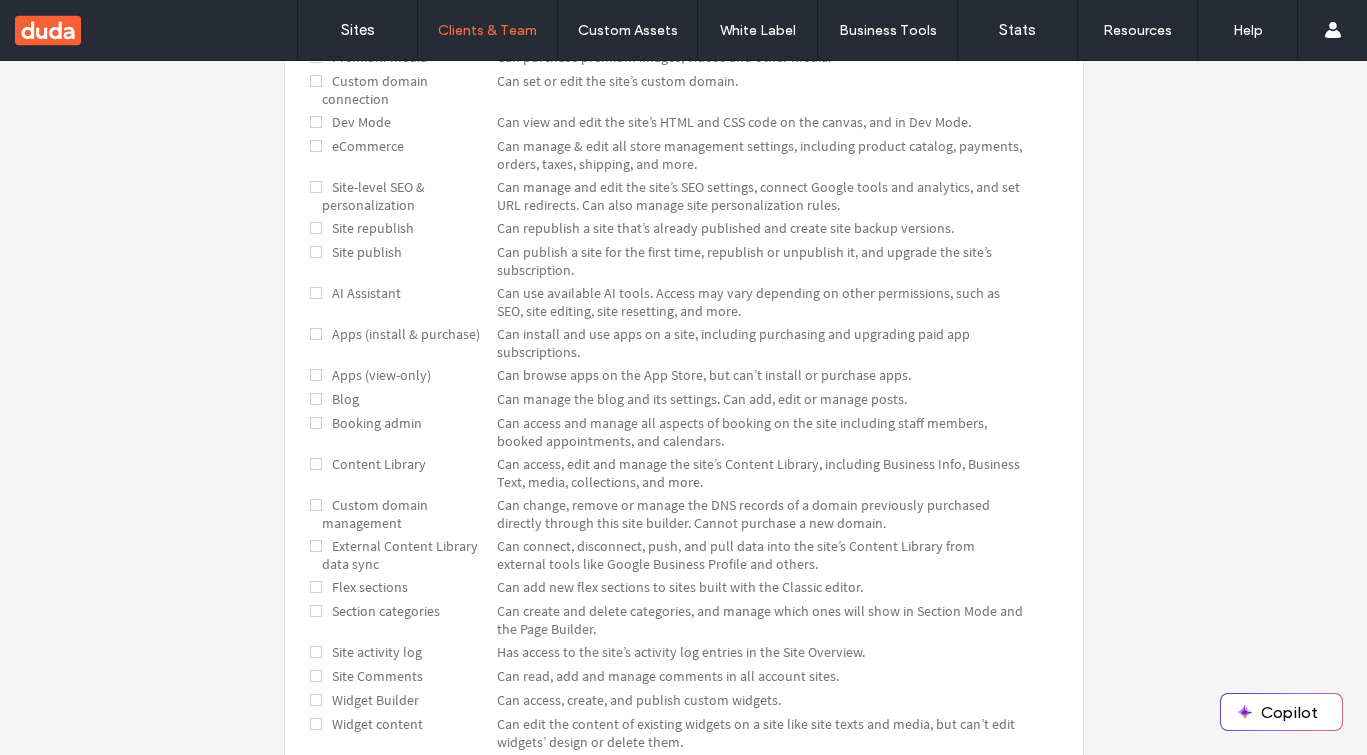 scroll, scrollTop: 814, scrollLeft: 0, axis: vertical 